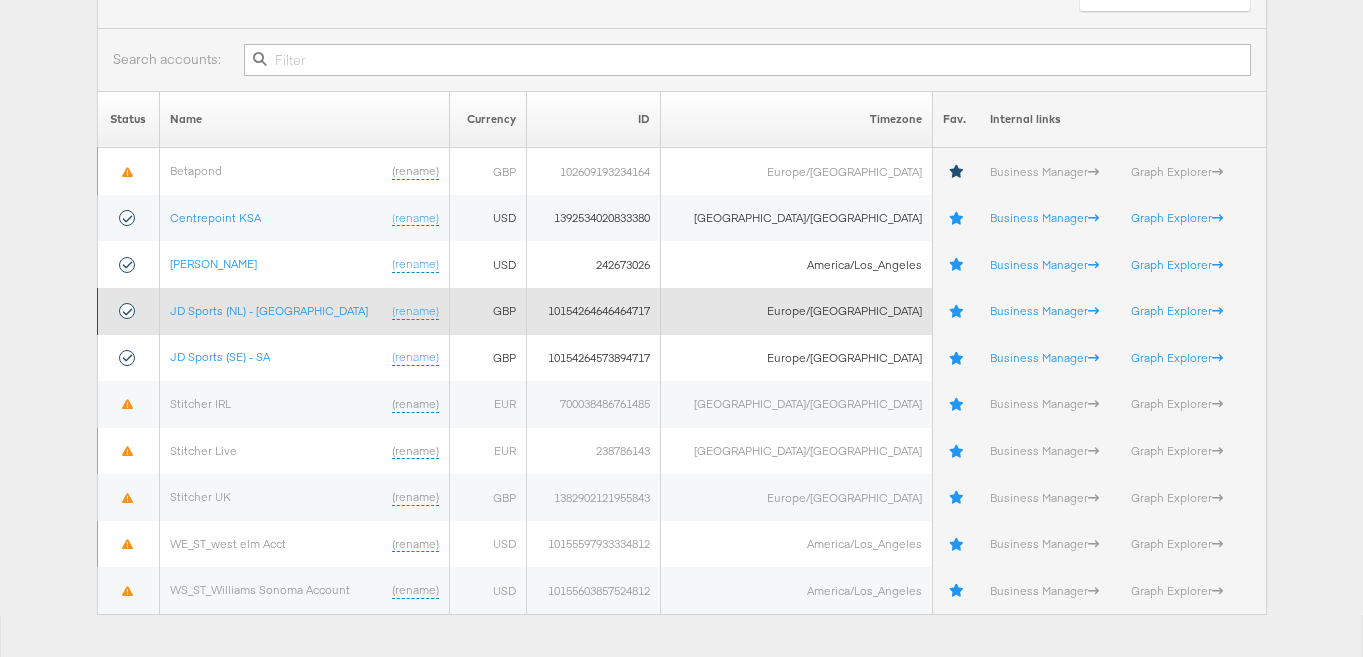 scroll, scrollTop: 138, scrollLeft: 0, axis: vertical 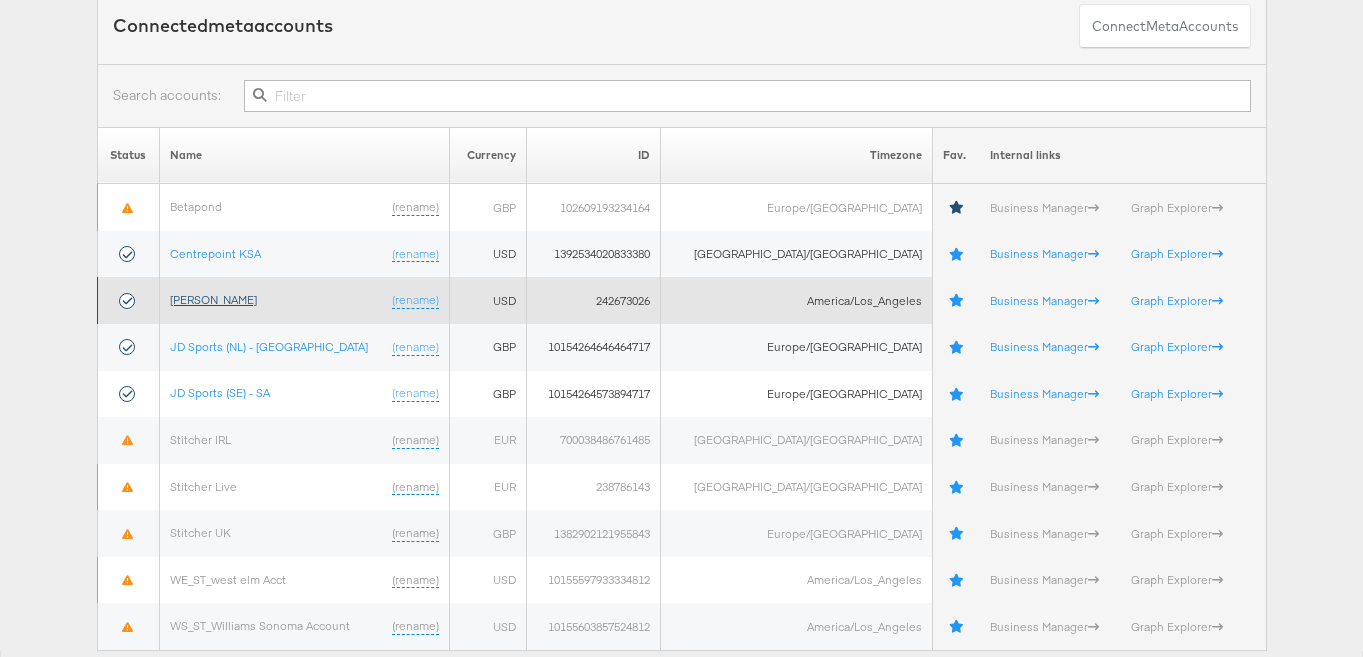 click on "[PERSON_NAME]" at bounding box center [213, 299] 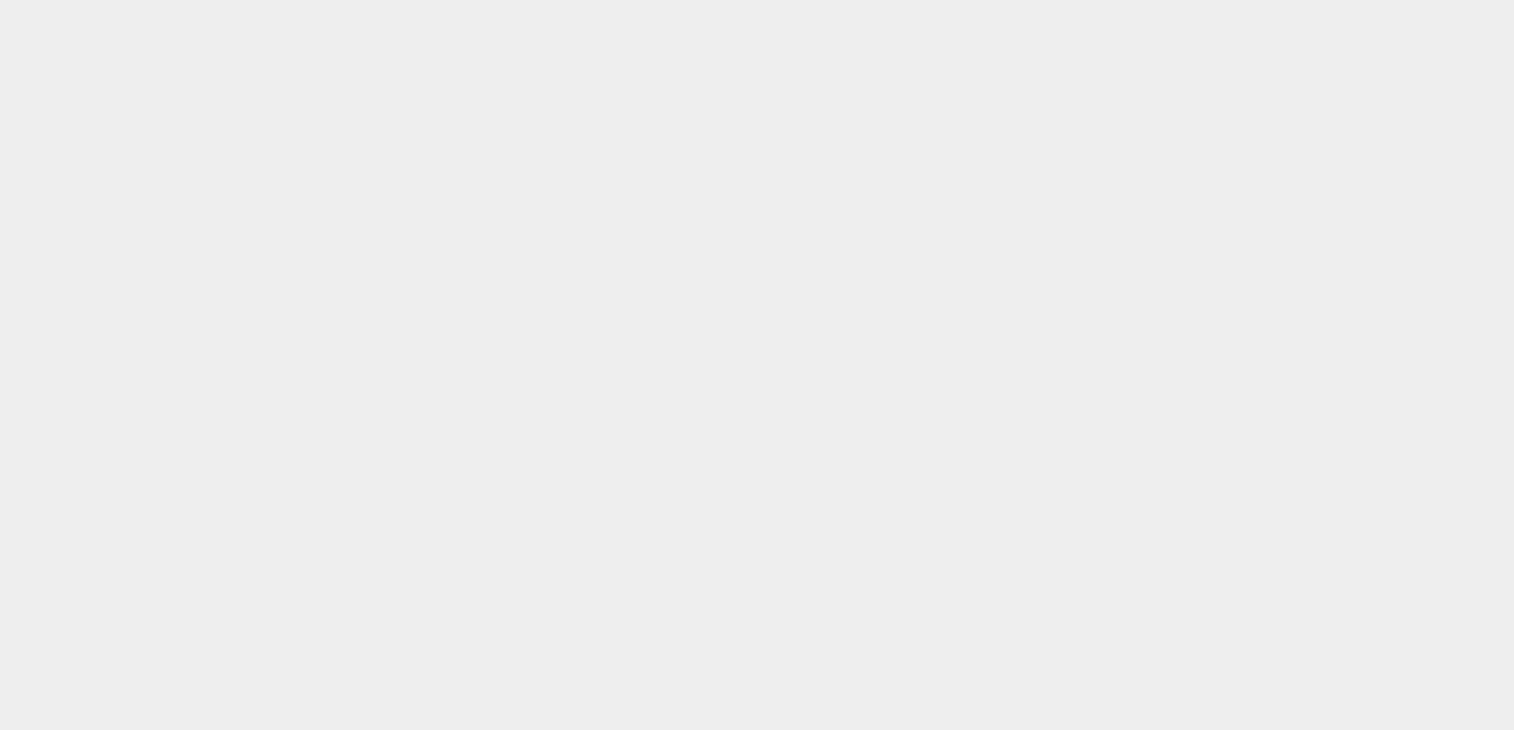scroll, scrollTop: 0, scrollLeft: 0, axis: both 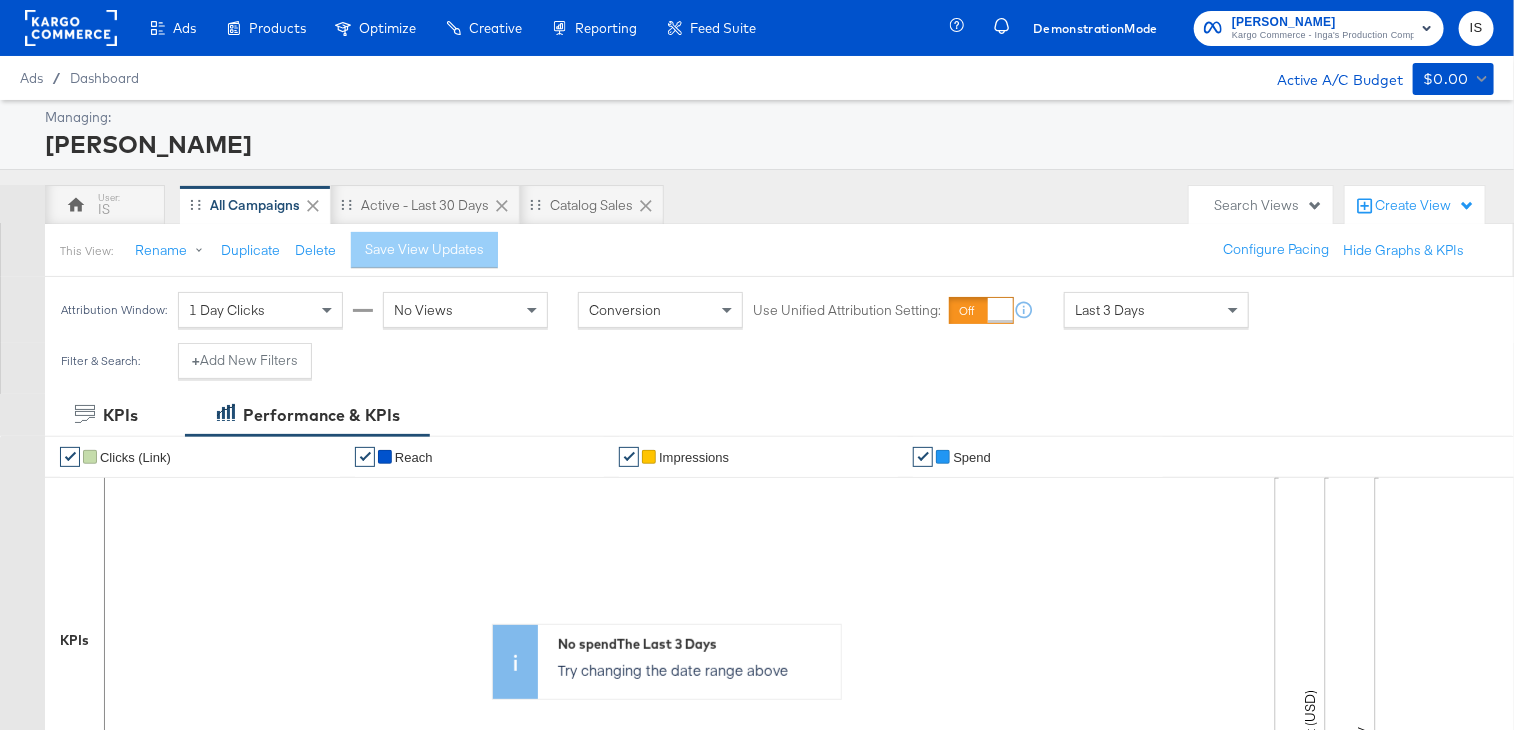 click on "IS" at bounding box center [1476, 28] 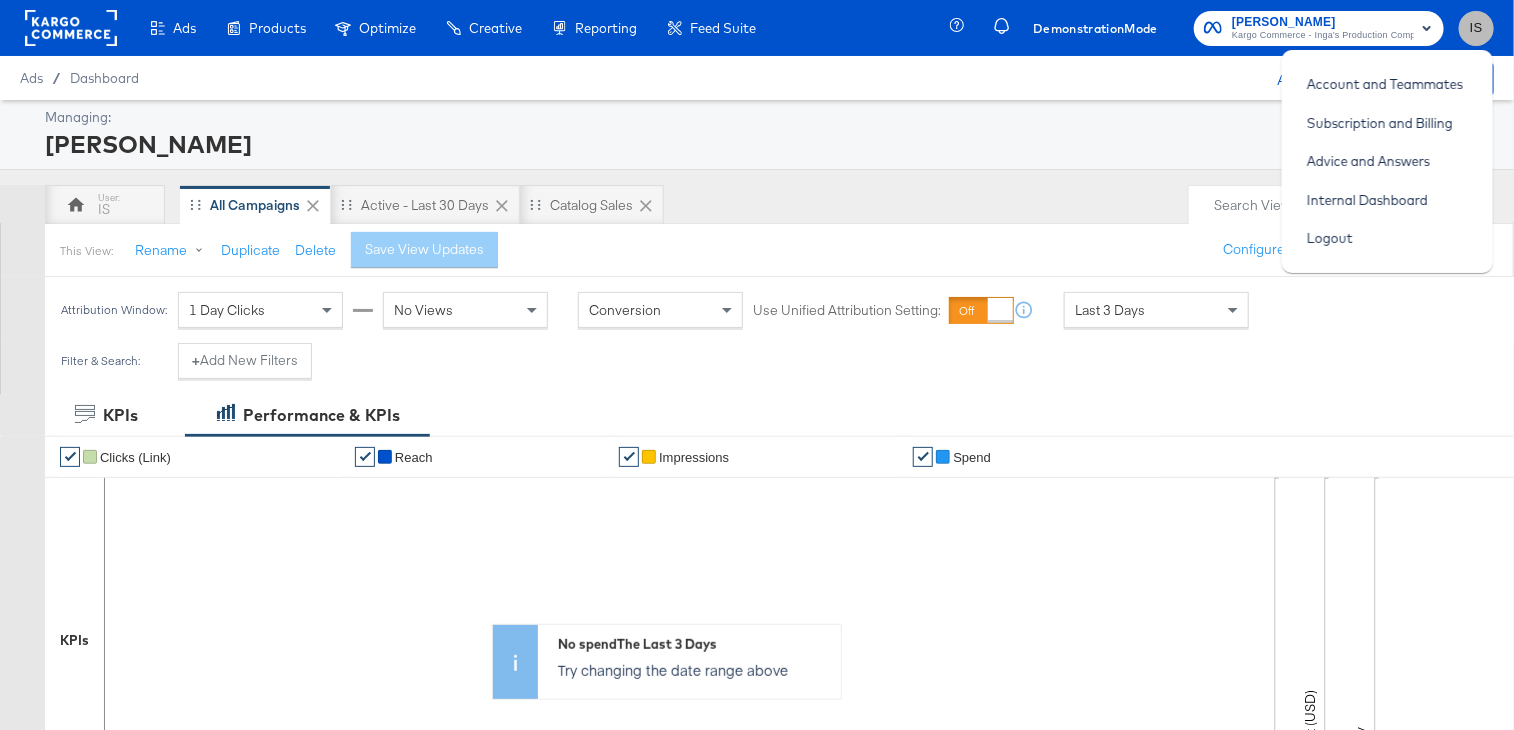 click on "IS" at bounding box center [1476, 28] 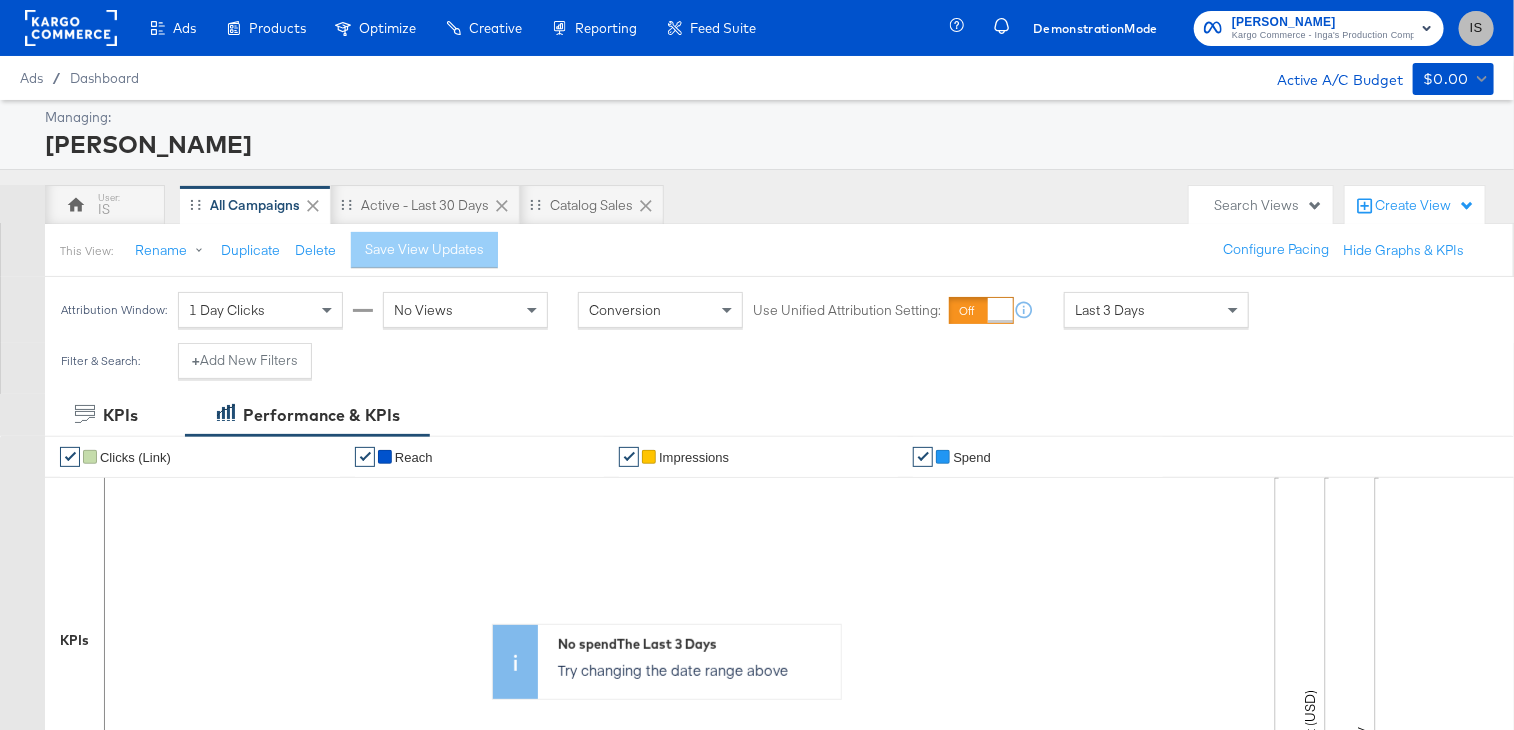 click on "IS" at bounding box center (1476, 28) 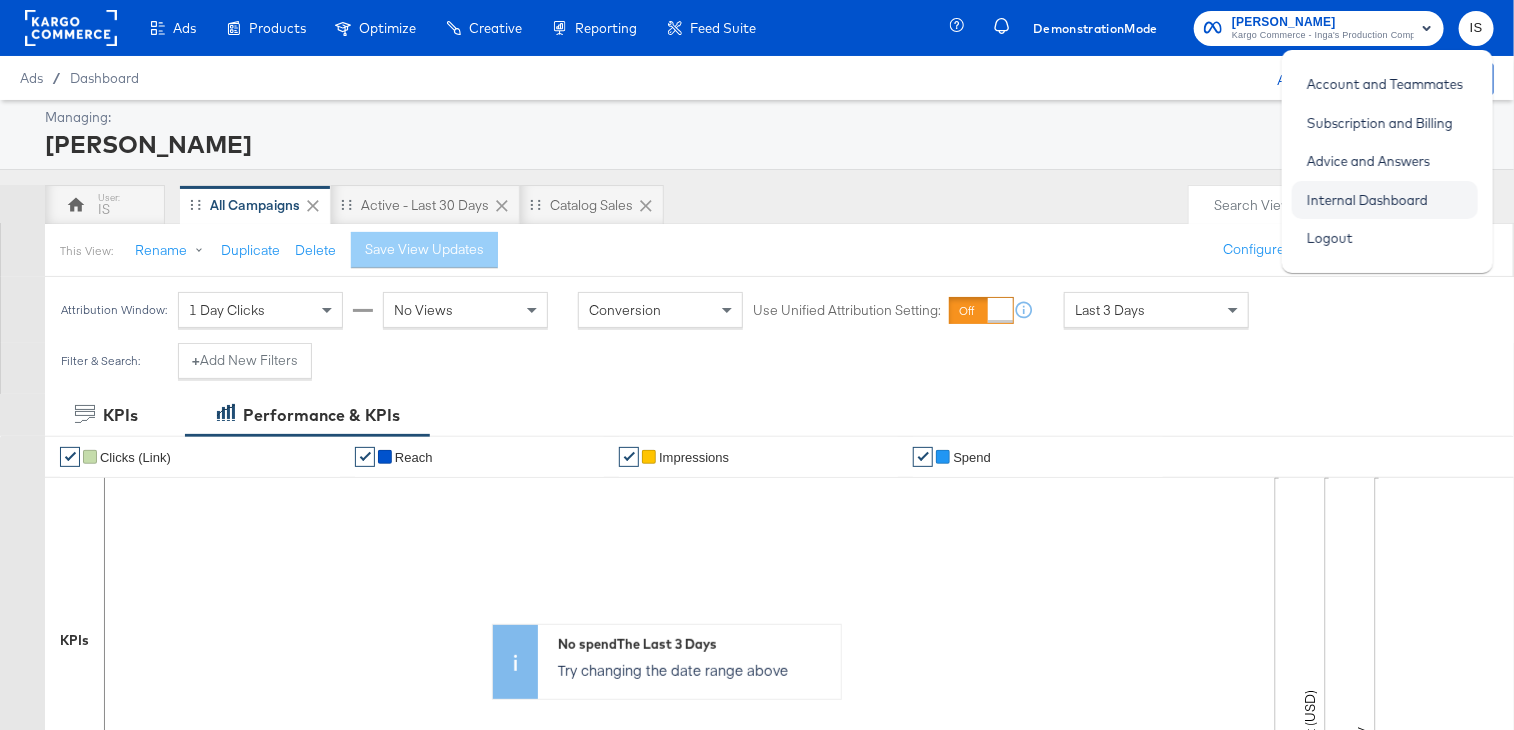 click on "Internal Dashboard" at bounding box center (1367, 200) 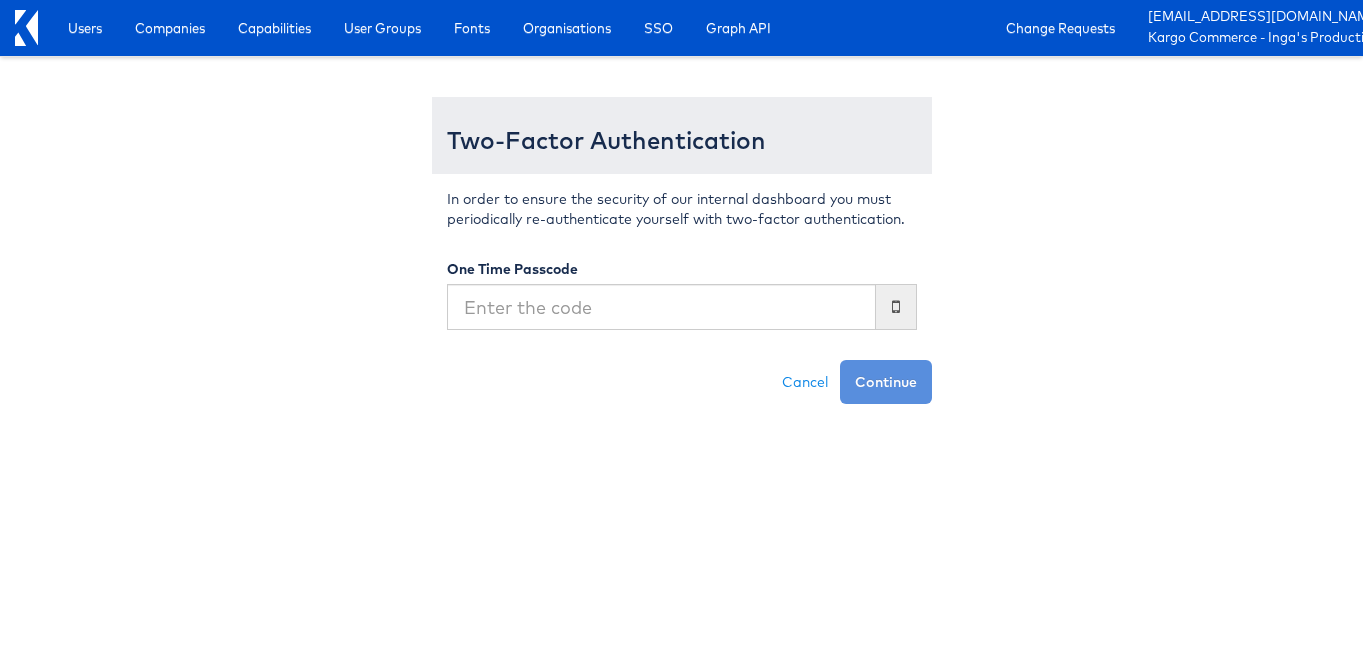 scroll, scrollTop: 0, scrollLeft: 0, axis: both 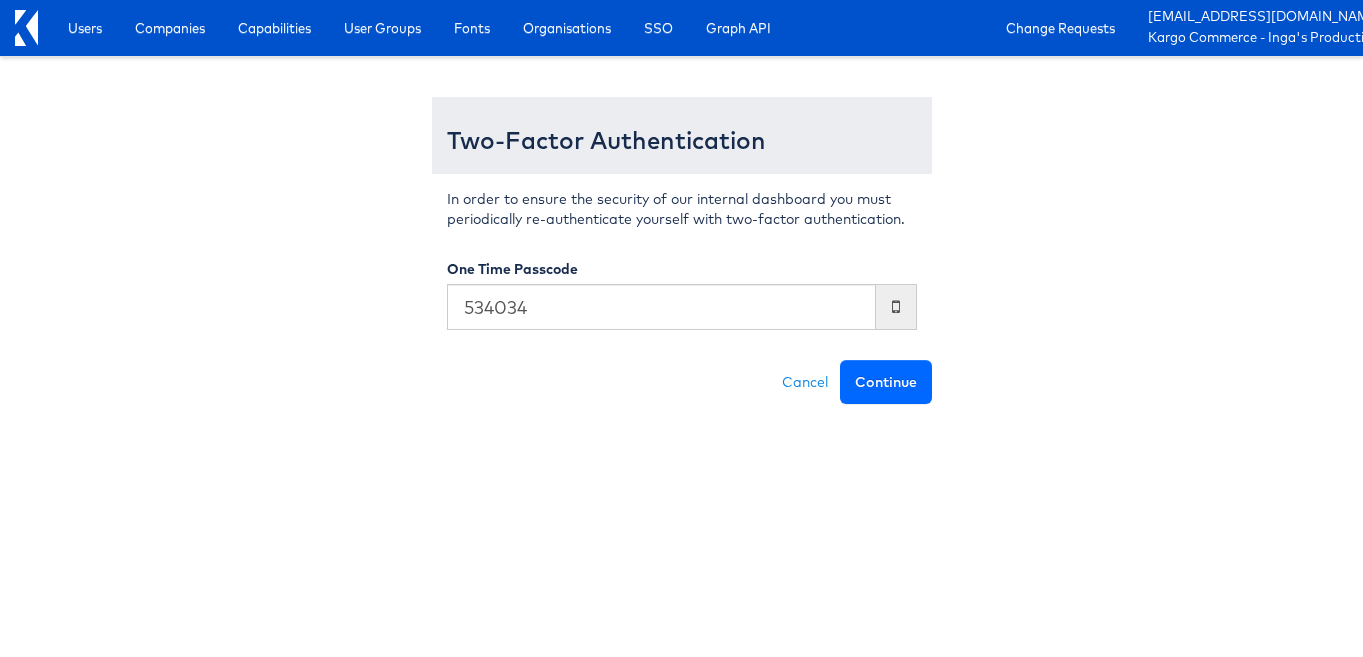 type on "534034" 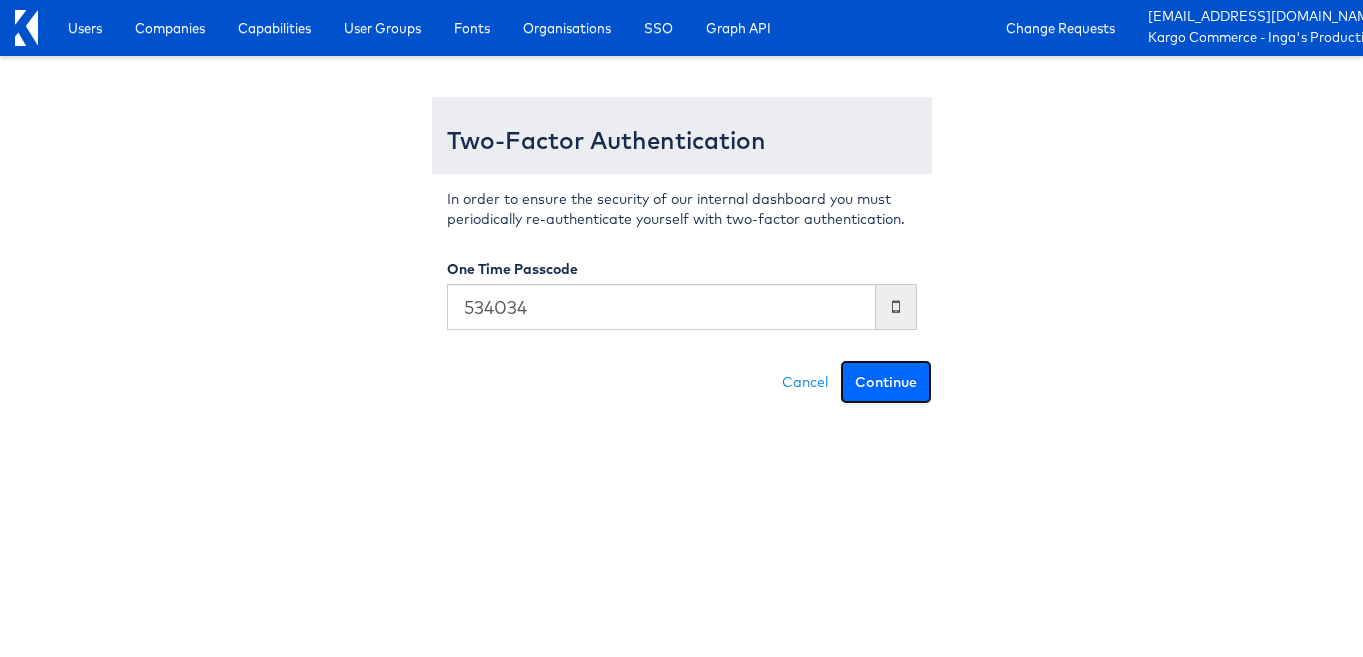 click on "Continue" at bounding box center [886, 382] 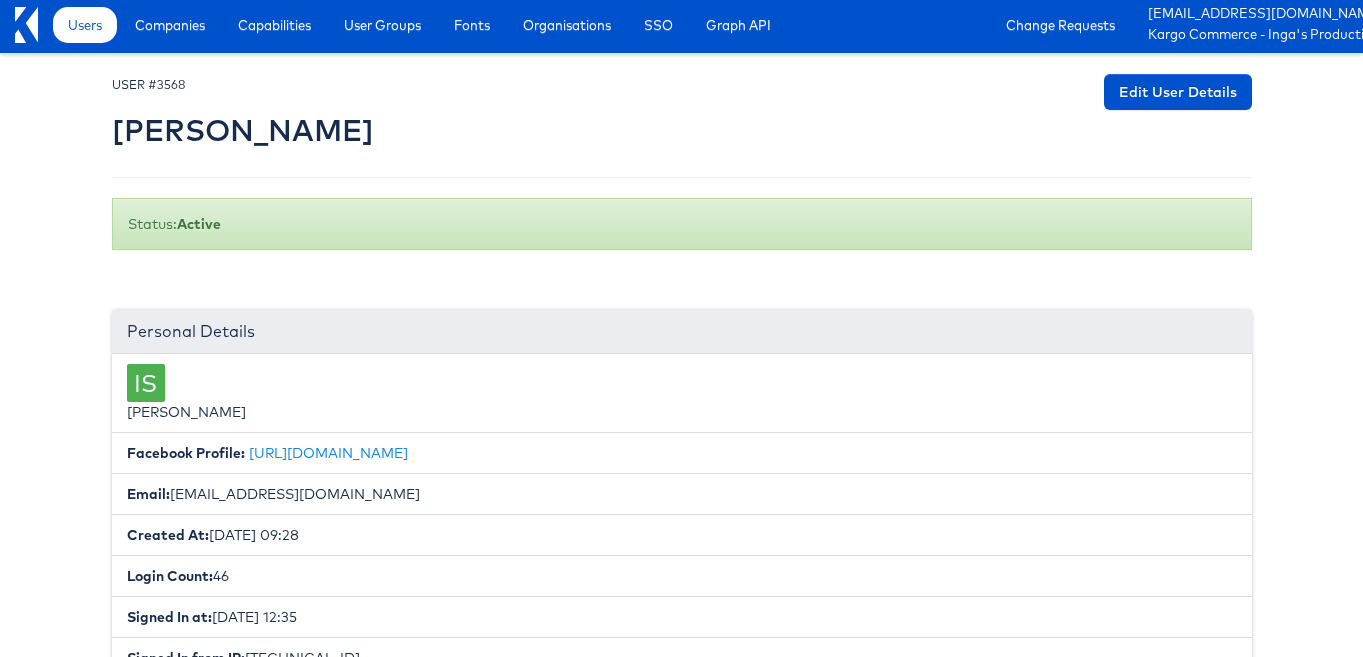 scroll, scrollTop: 0, scrollLeft: 0, axis: both 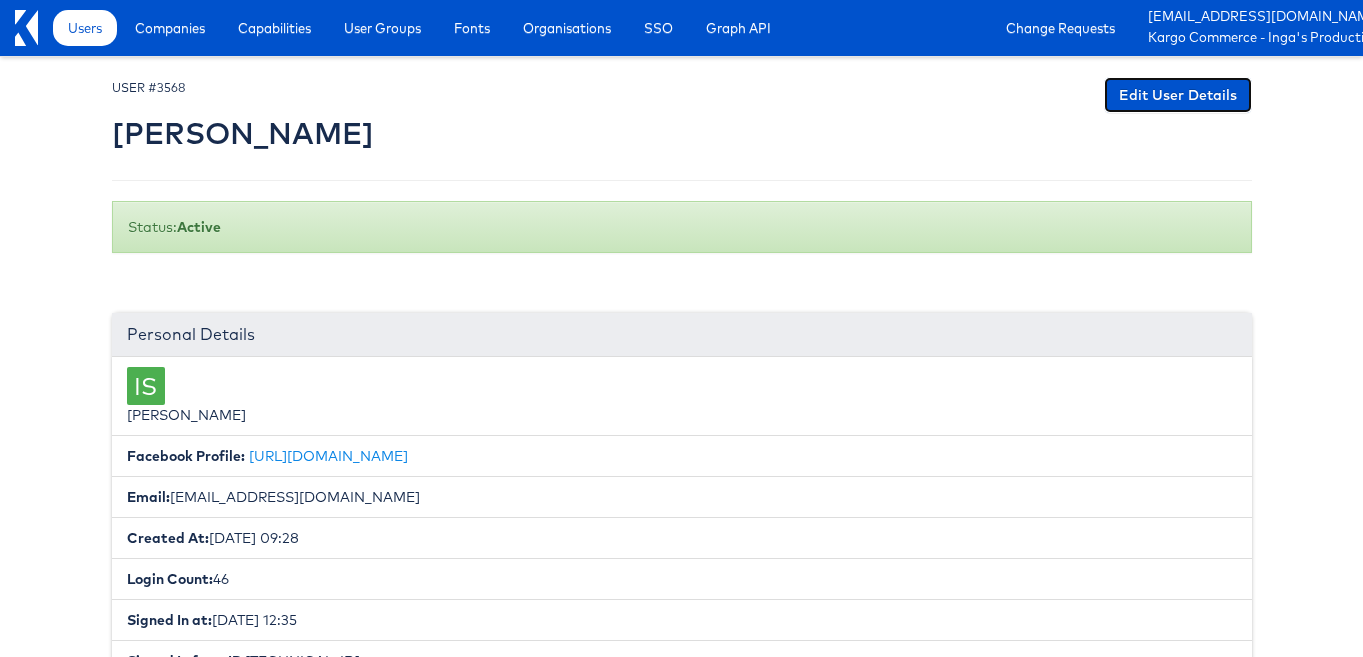 click on "Edit User Details" at bounding box center (1178, 95) 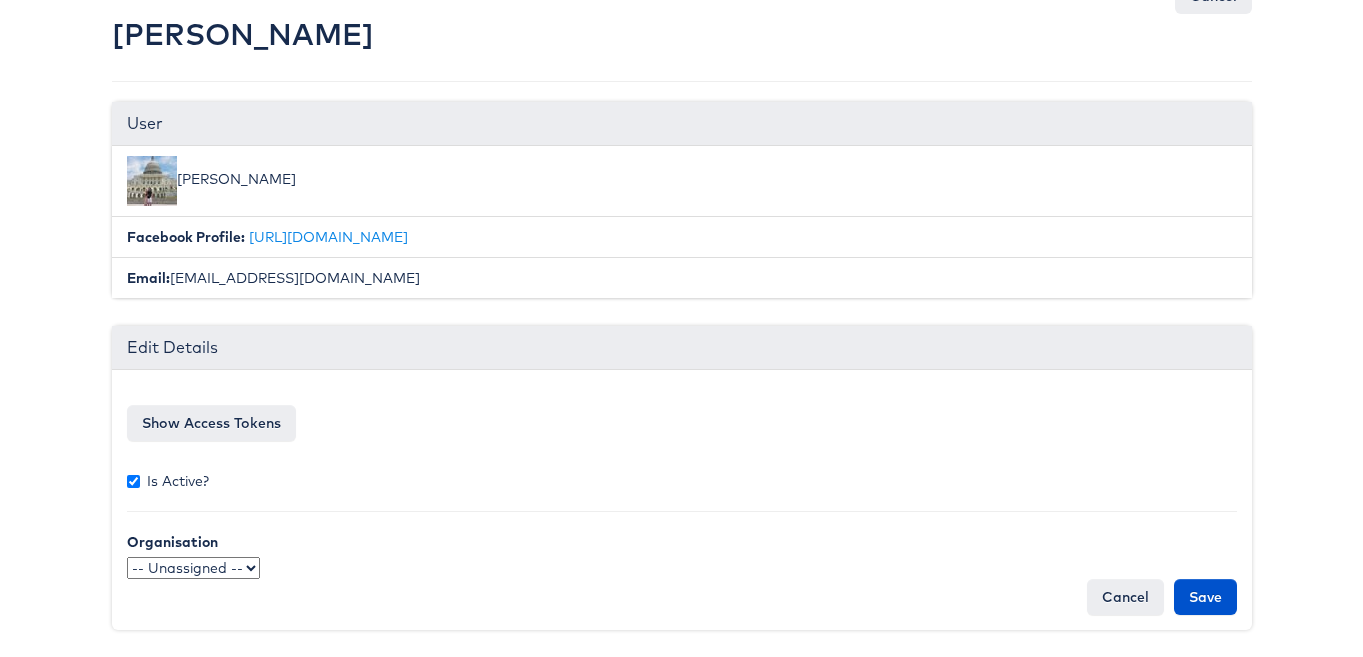 scroll, scrollTop: 69, scrollLeft: 0, axis: vertical 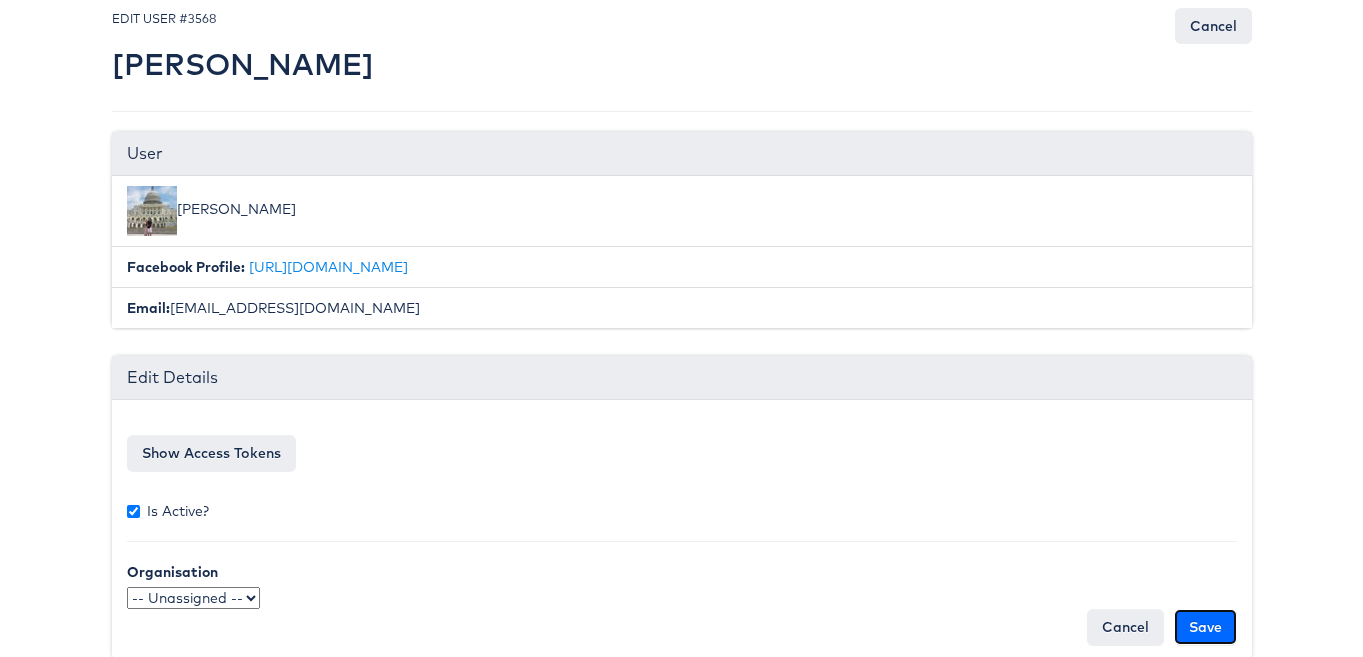 click on "Save" at bounding box center (1205, 627) 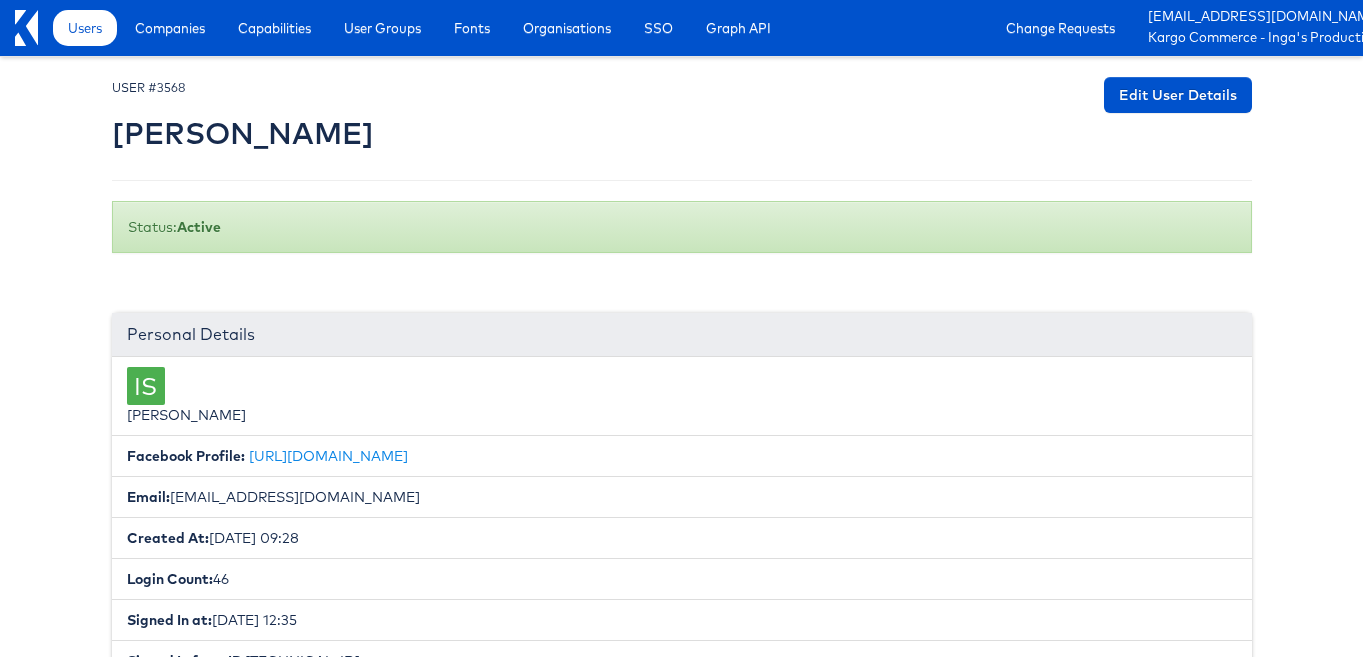 scroll, scrollTop: 0, scrollLeft: 0, axis: both 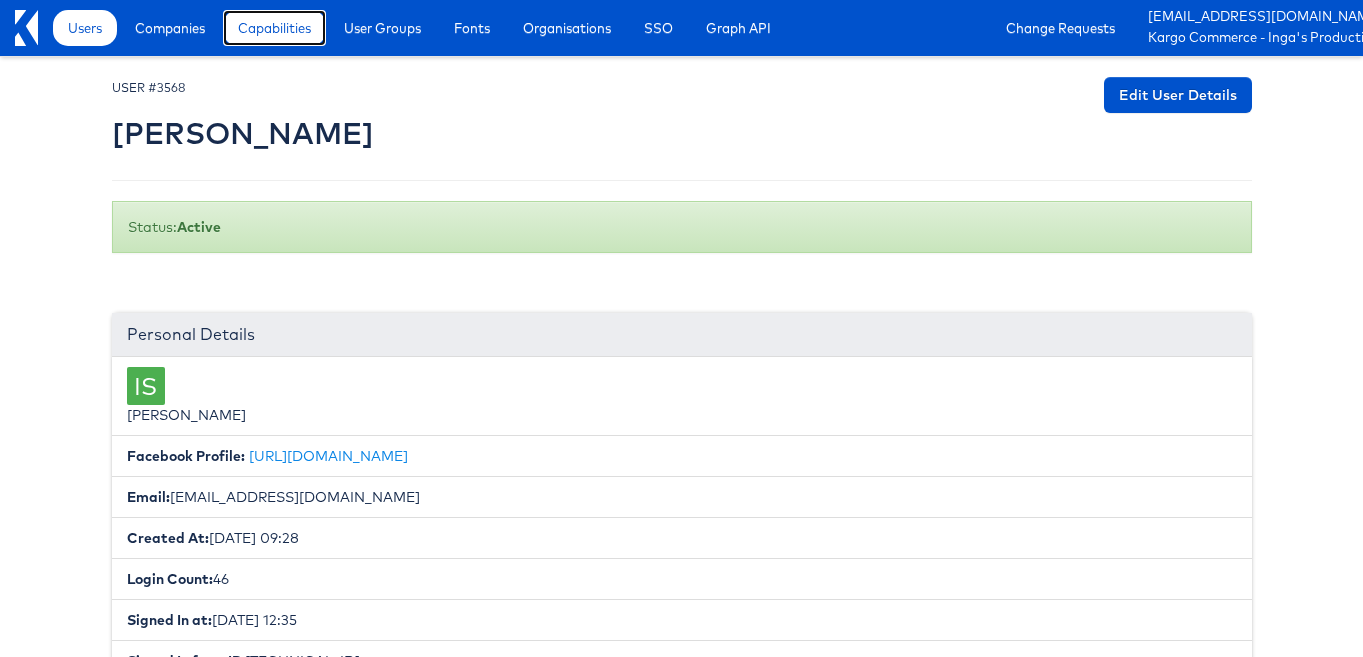 click on "Capabilities" at bounding box center (274, 28) 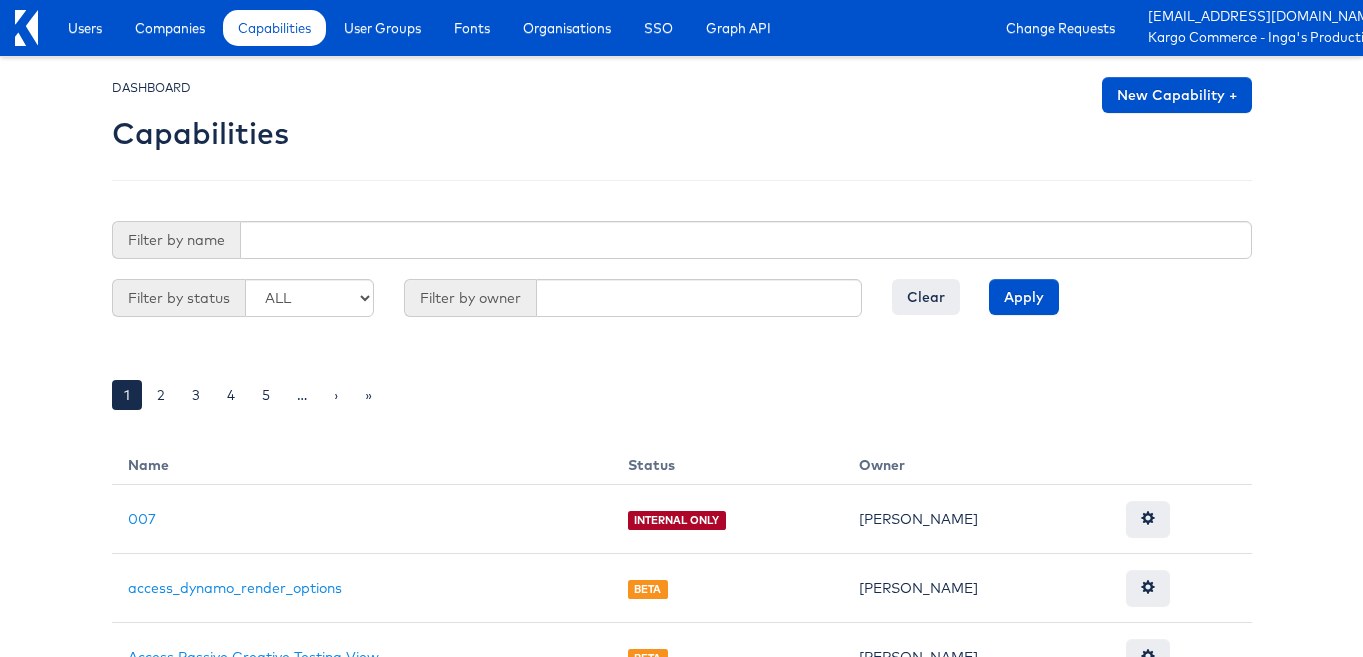 scroll, scrollTop: 23, scrollLeft: 0, axis: vertical 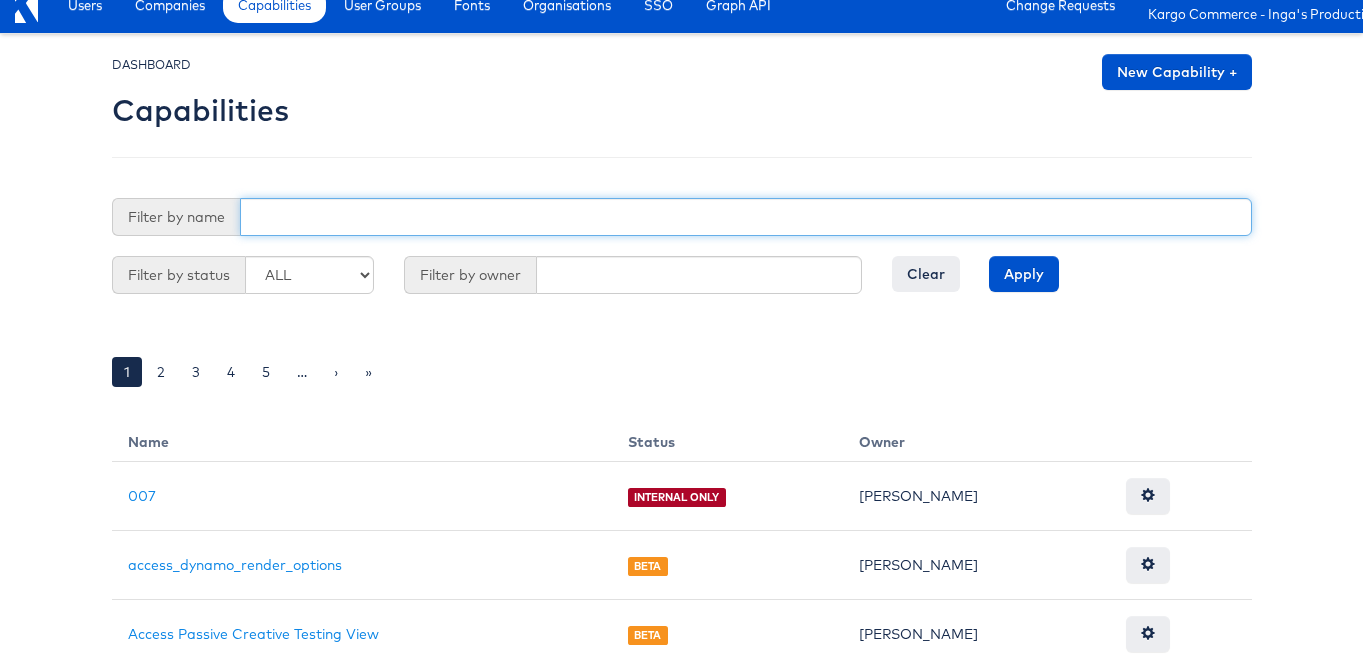 click at bounding box center (746, 217) 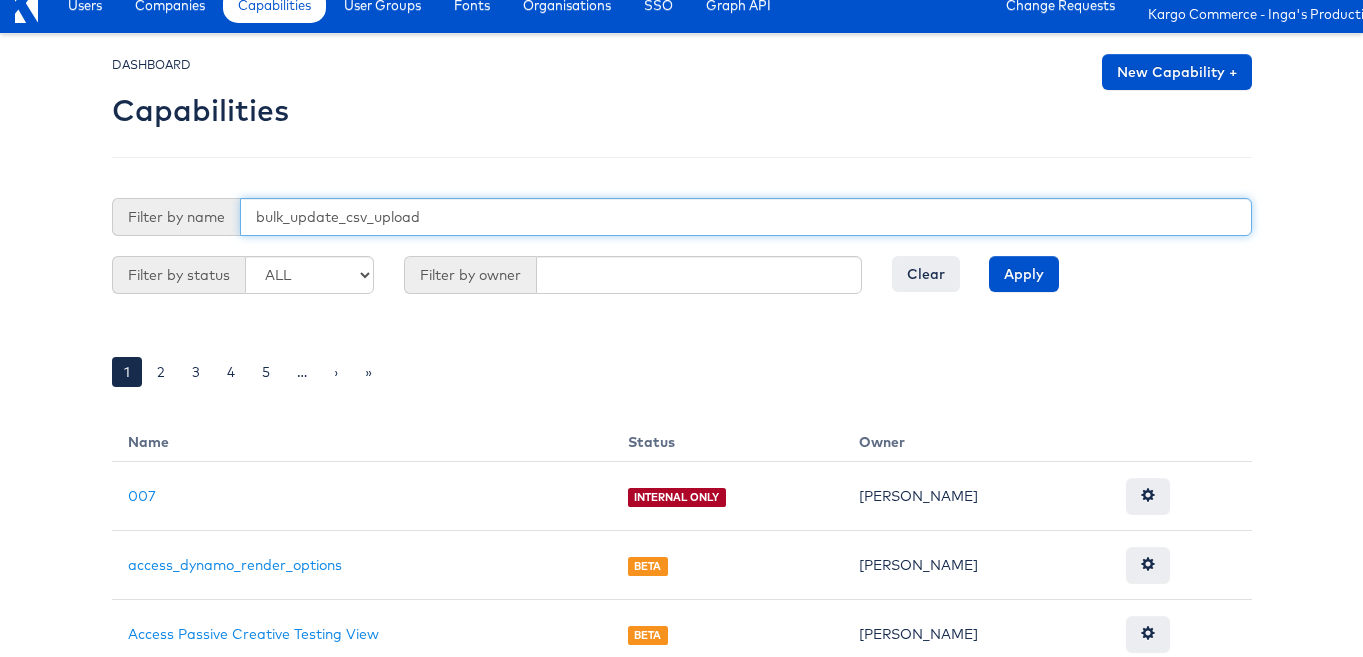 click on "Apply" at bounding box center [1024, 274] 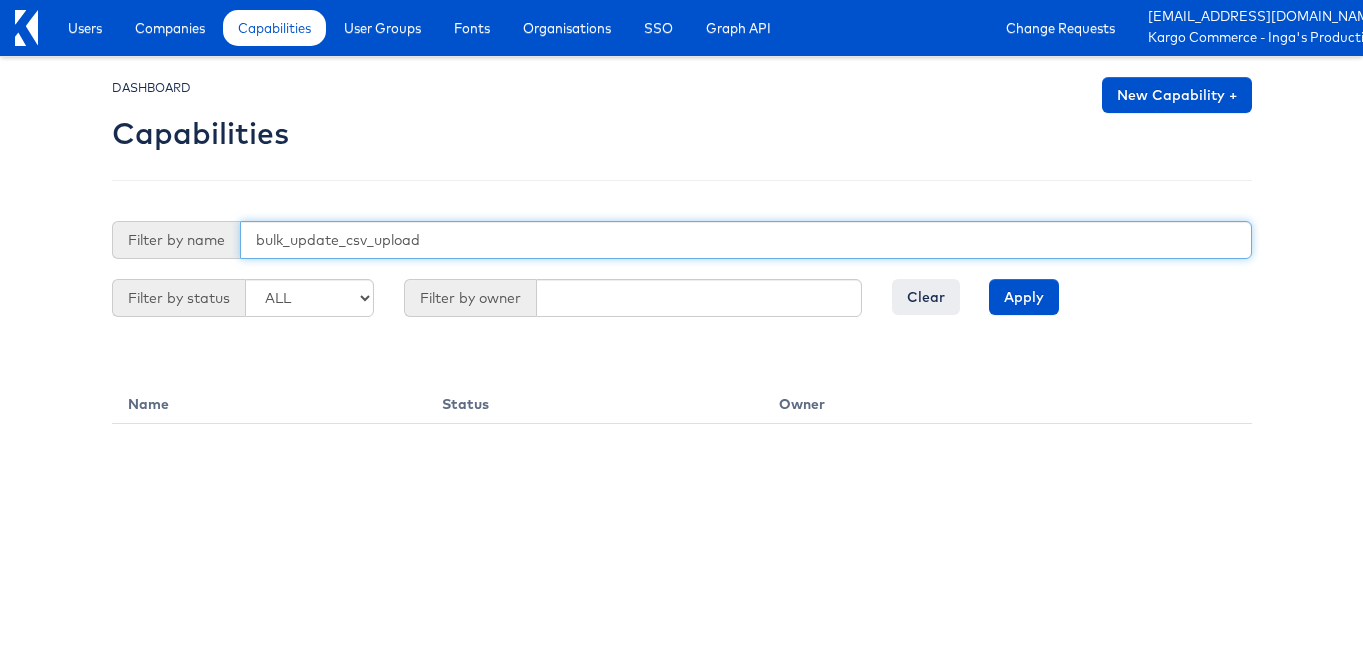 click on "bulk_update_csv_upload" at bounding box center [746, 240] 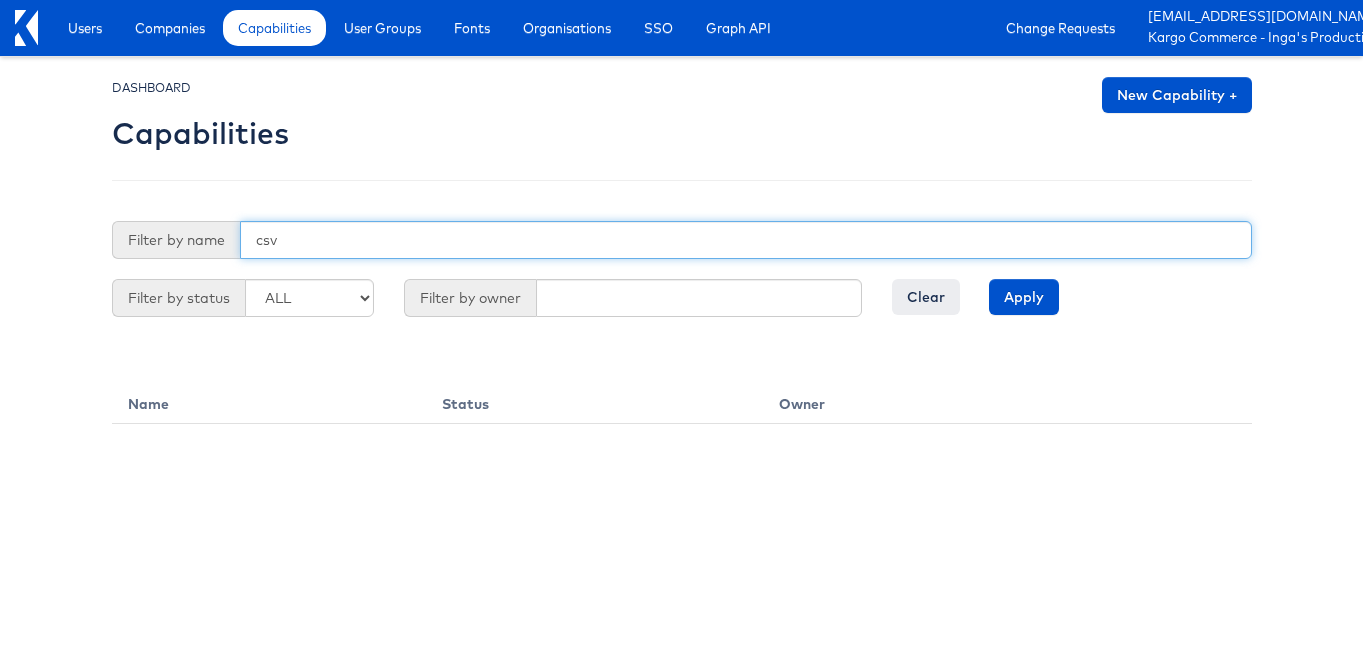 type on "csv" 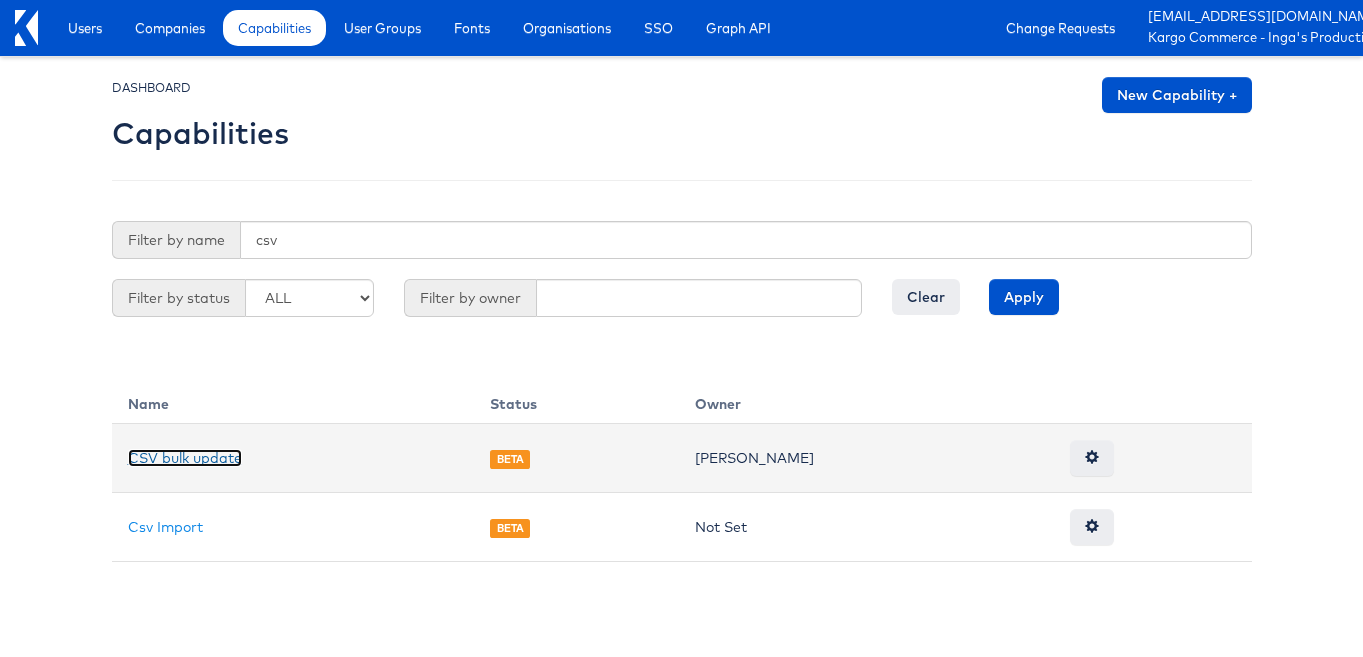 click on "CSV bulk update" at bounding box center (185, 458) 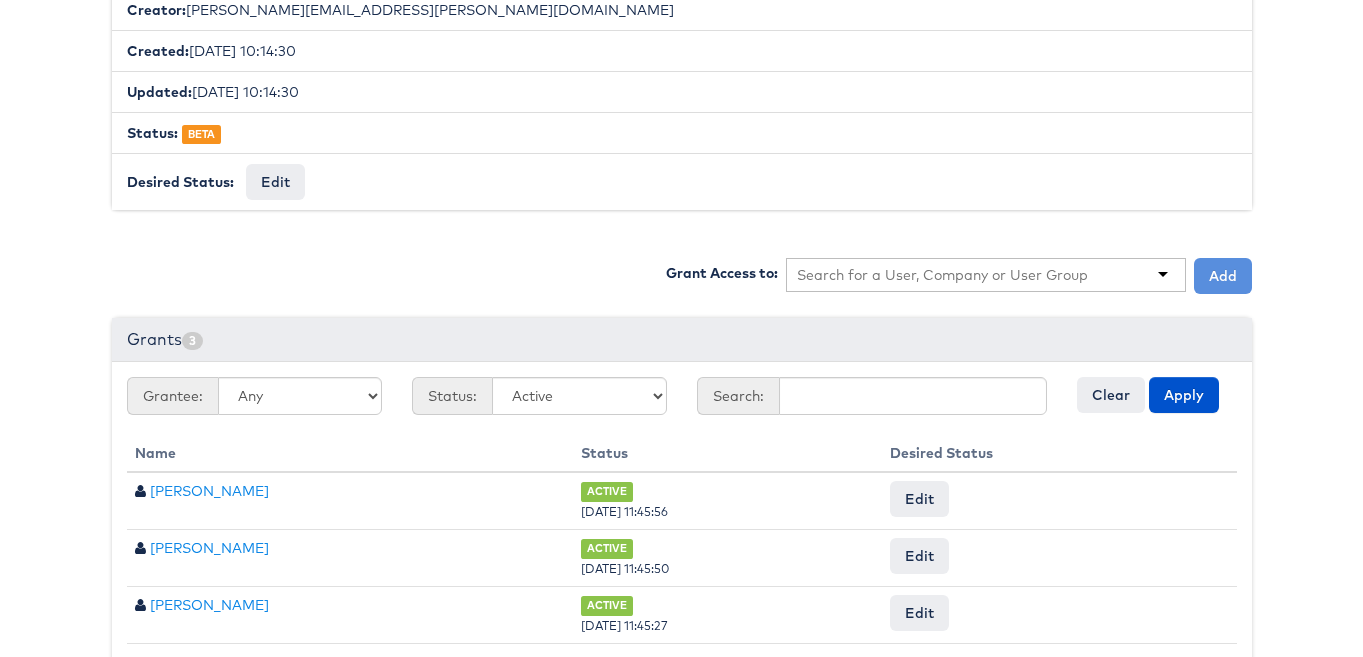 scroll, scrollTop: 508, scrollLeft: 0, axis: vertical 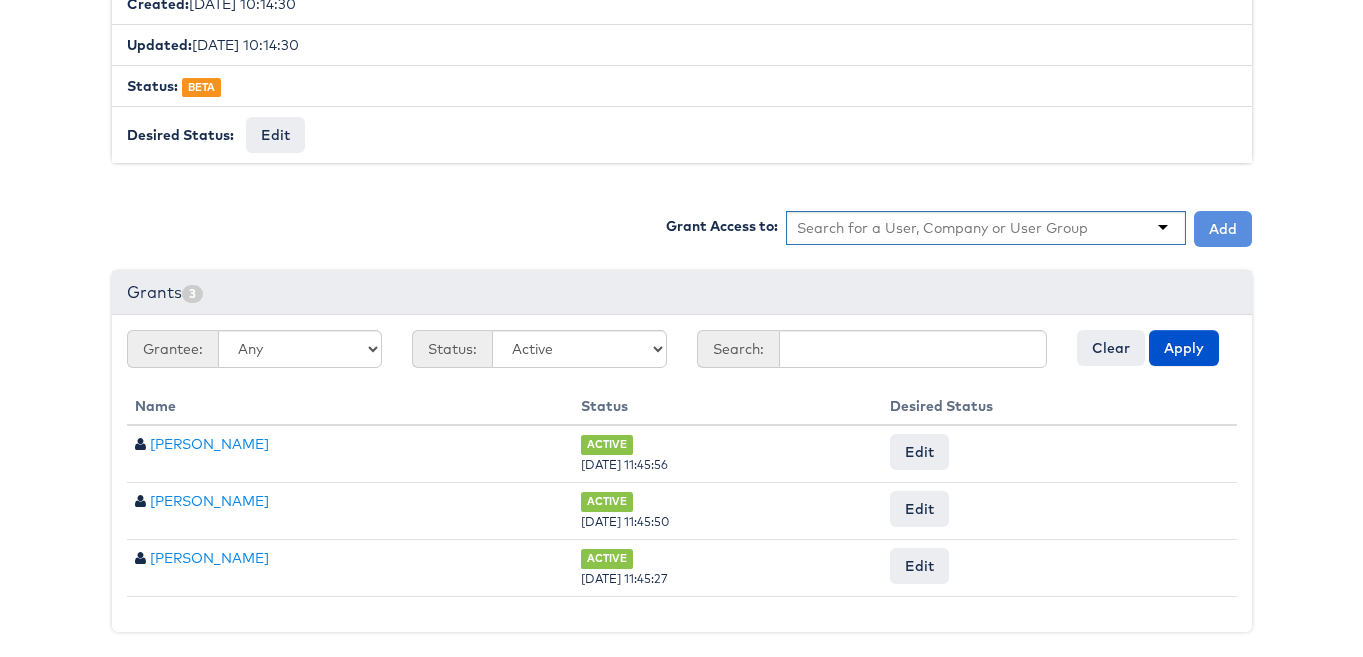 click at bounding box center (943, 228) 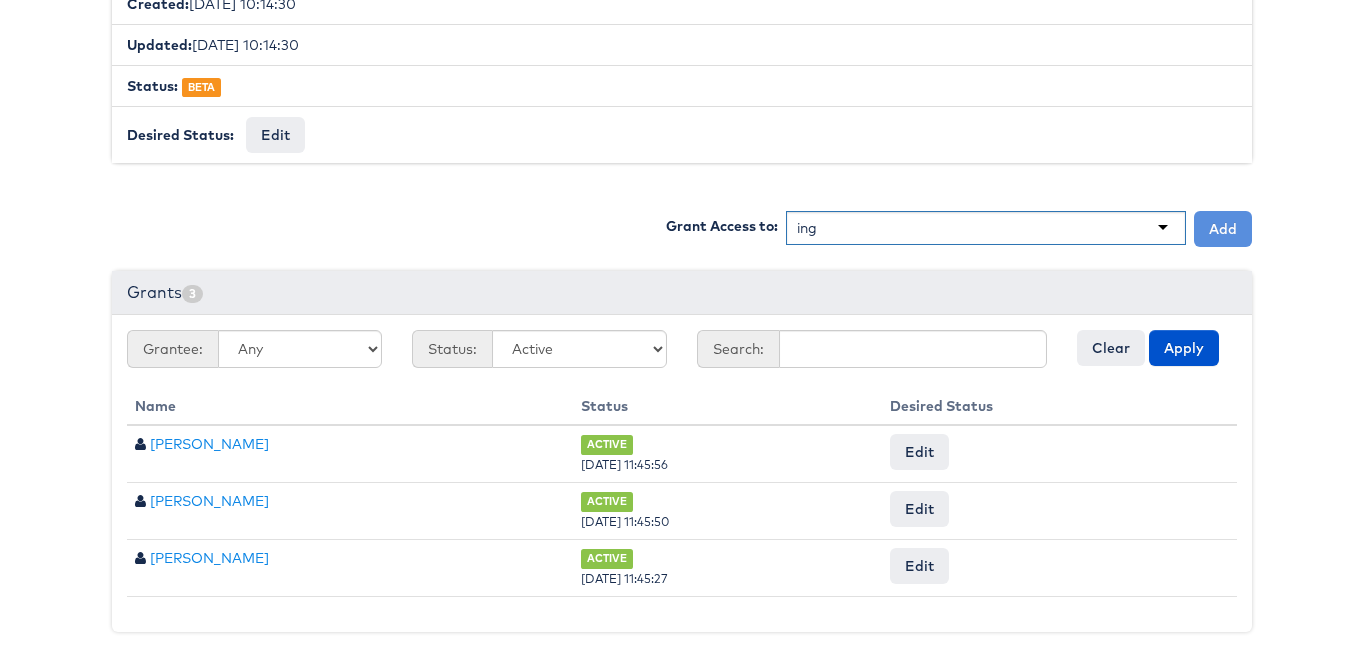 type on "inga" 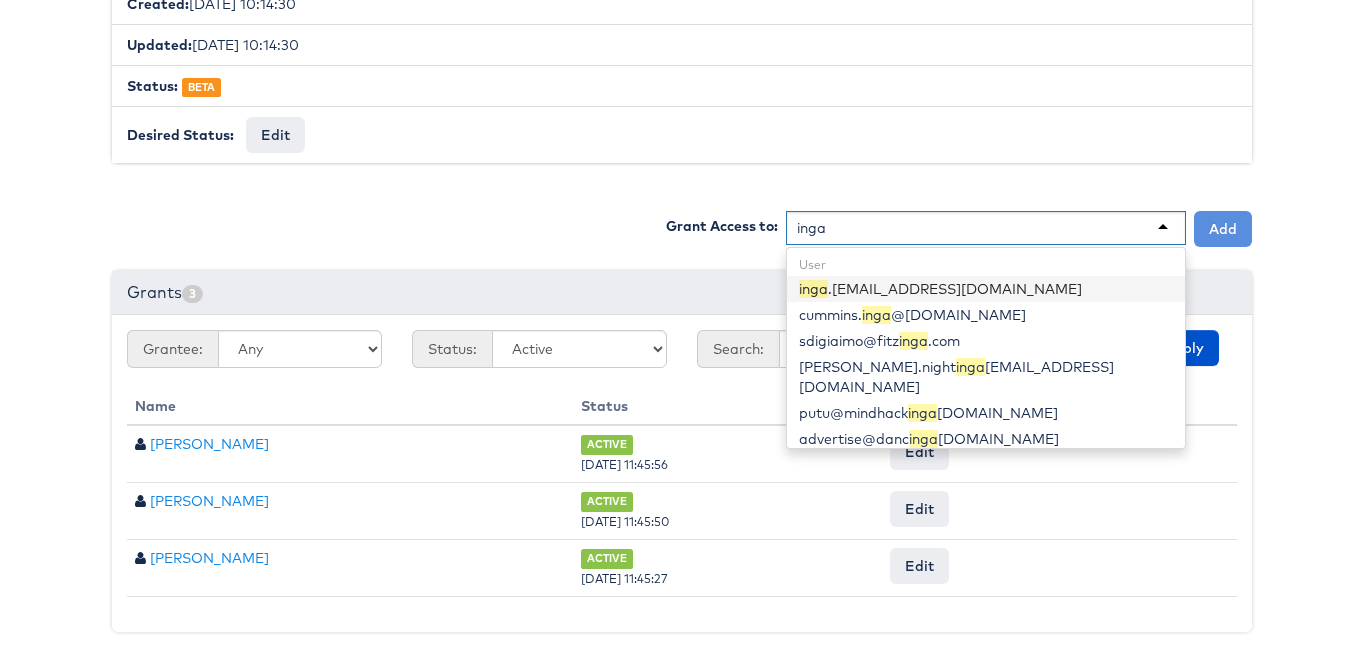 type 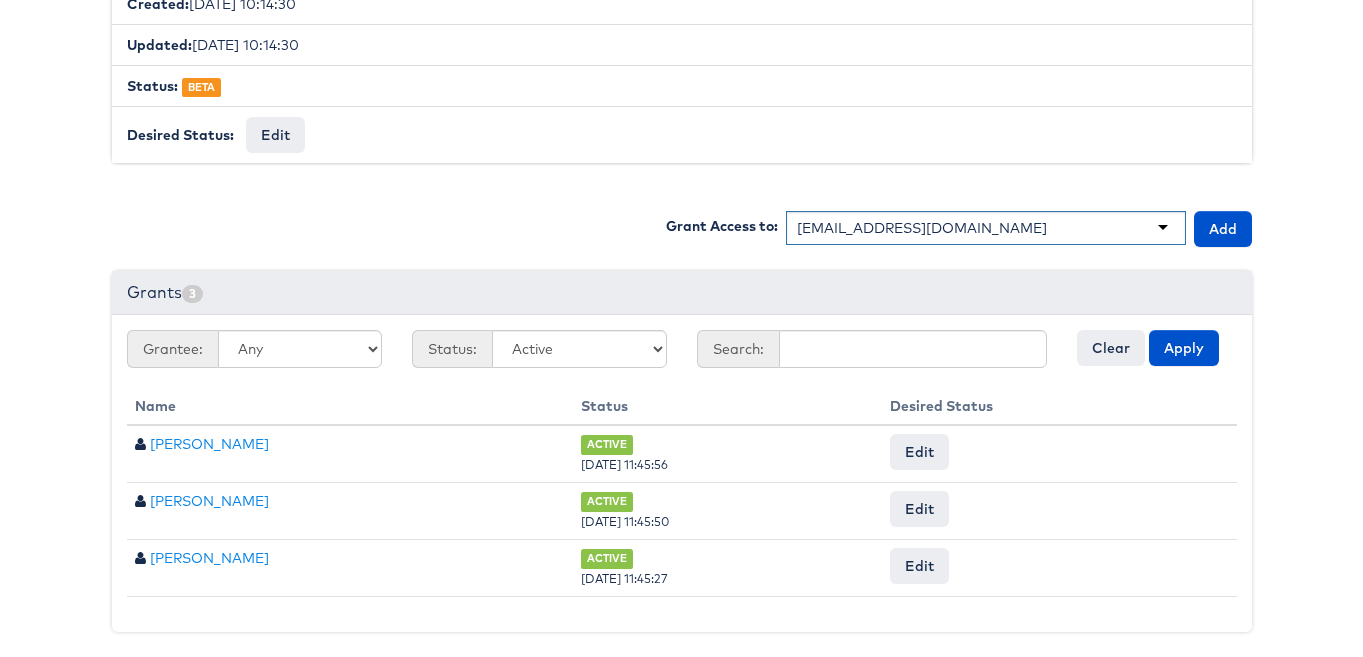 scroll, scrollTop: 0, scrollLeft: 0, axis: both 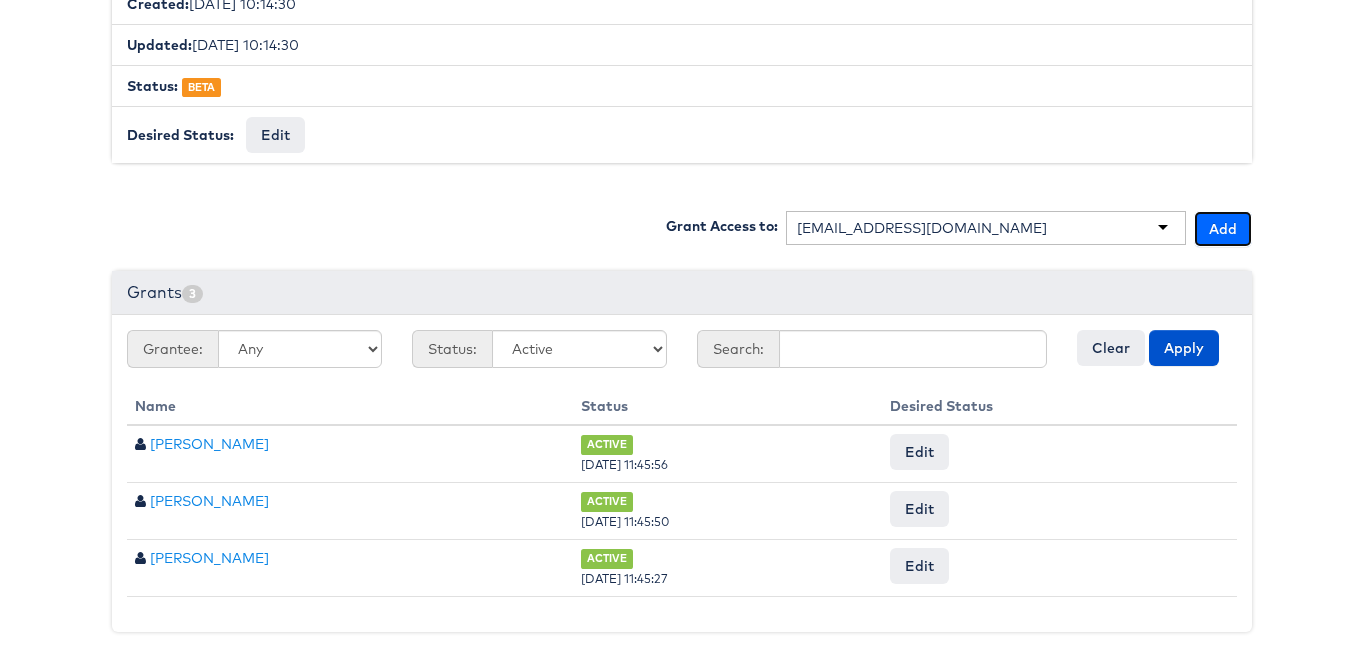 click on "Add" at bounding box center (1223, 229) 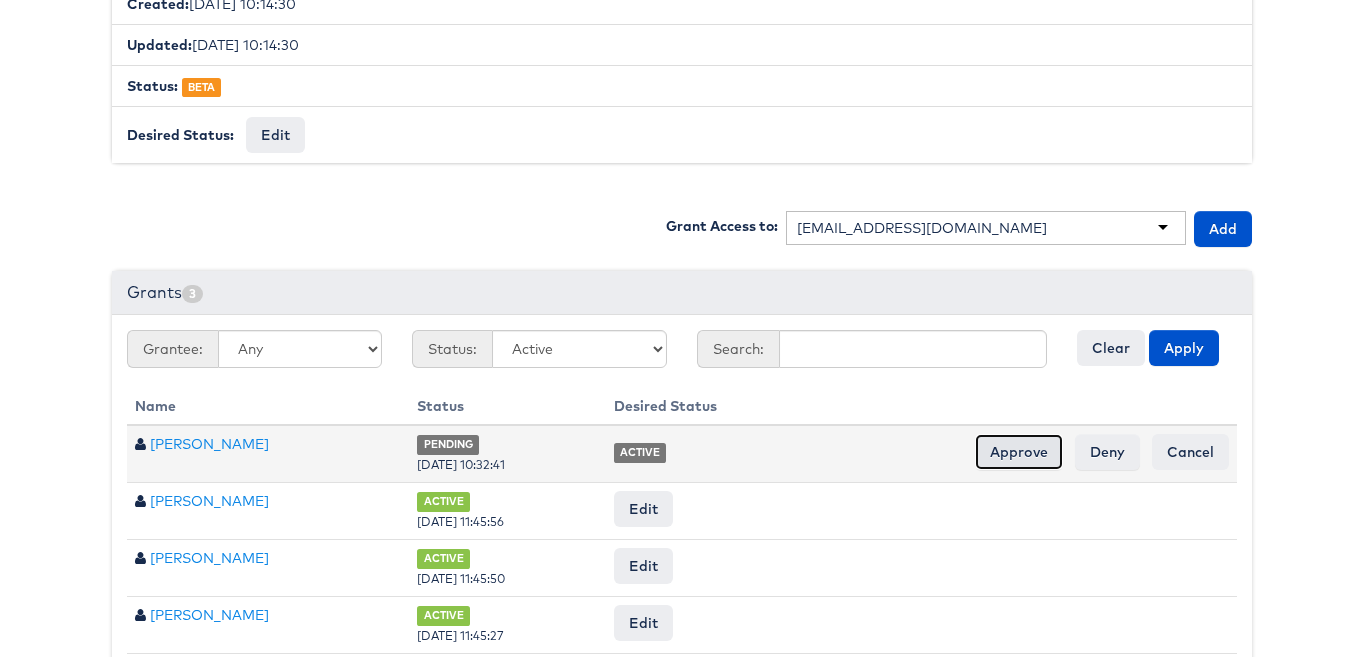 click on "Approve" at bounding box center (1019, 452) 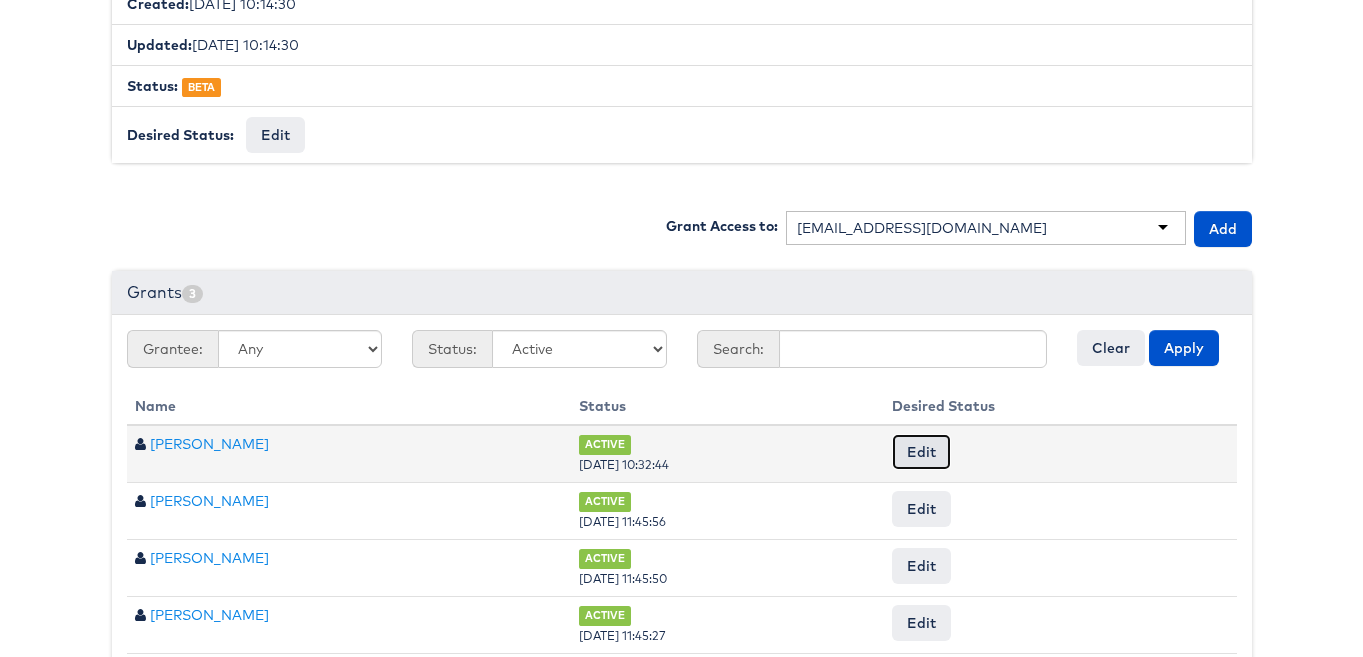 click on "Edit" at bounding box center (921, 452) 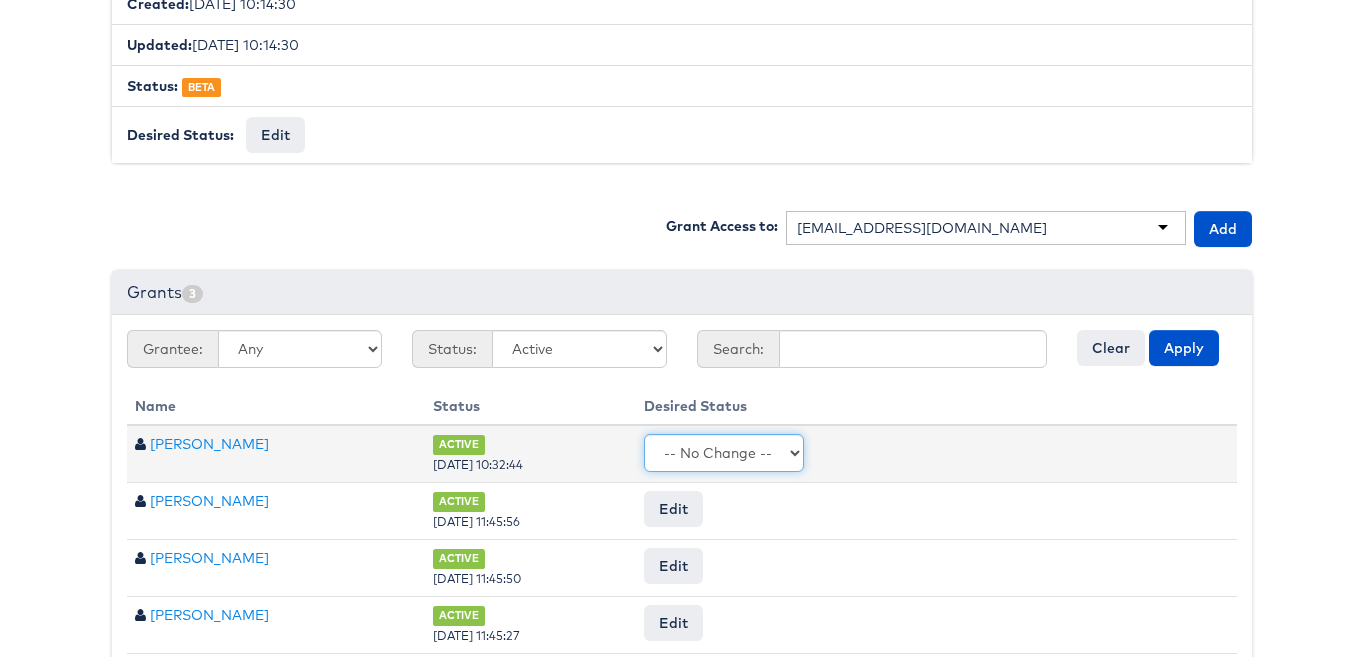 click on "-- No Change --
Active
Revoked" at bounding box center (724, 453) 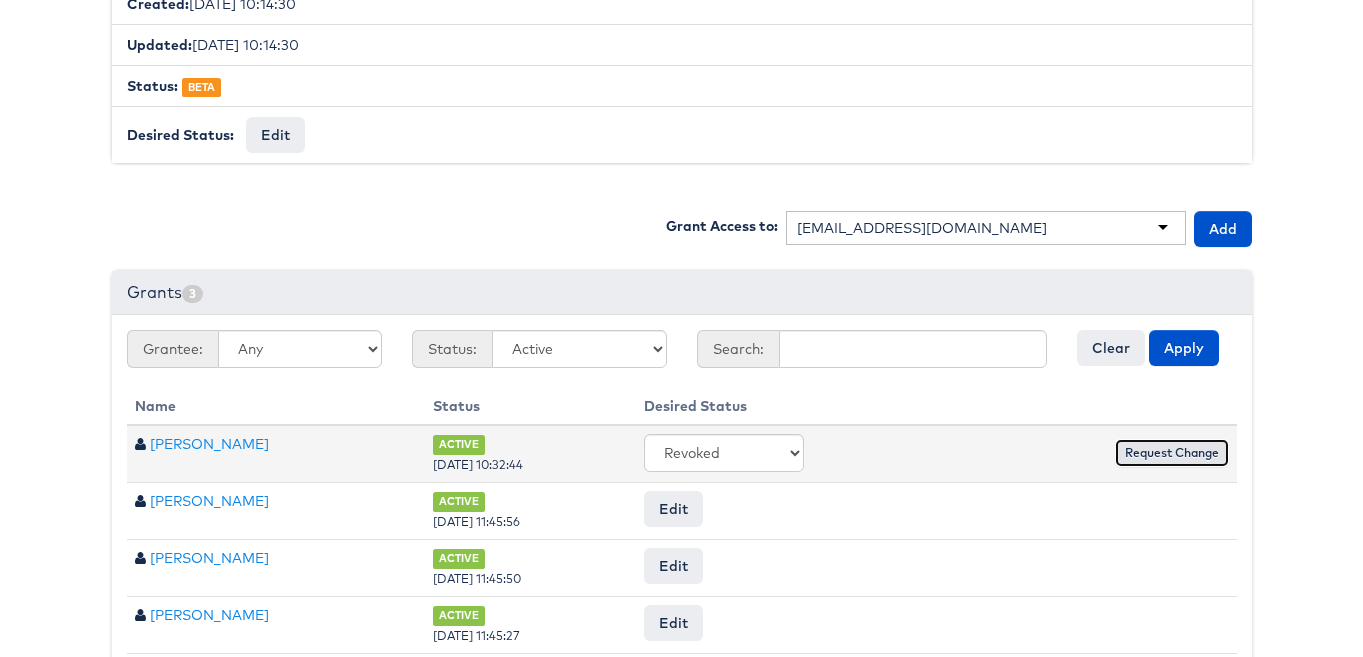 click on "Request Change" at bounding box center (1172, 453) 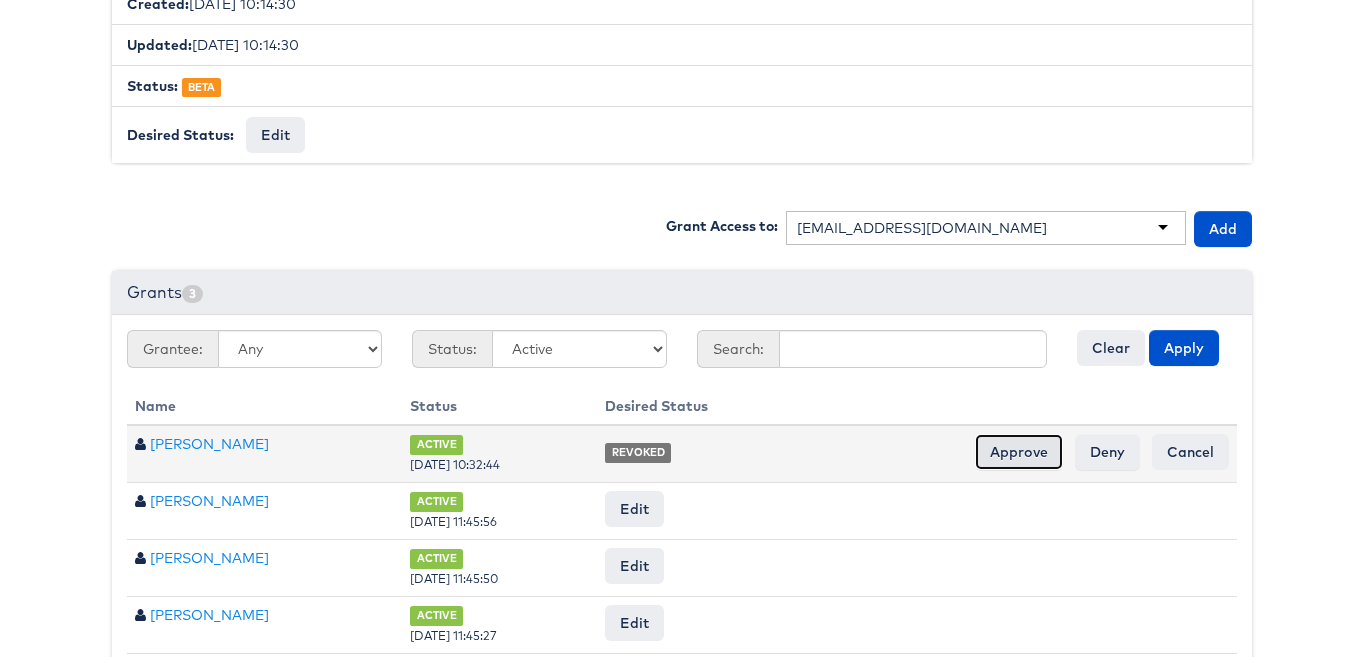 click on "Approve" at bounding box center (1019, 452) 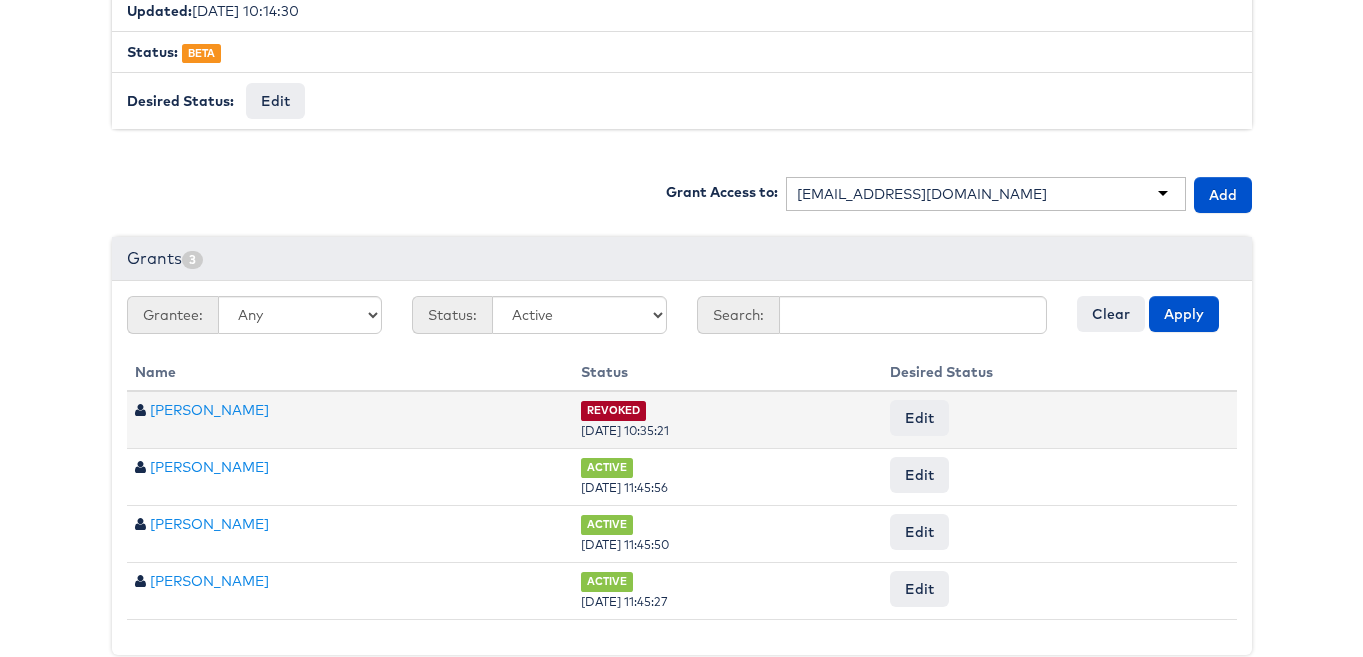 scroll, scrollTop: 565, scrollLeft: 0, axis: vertical 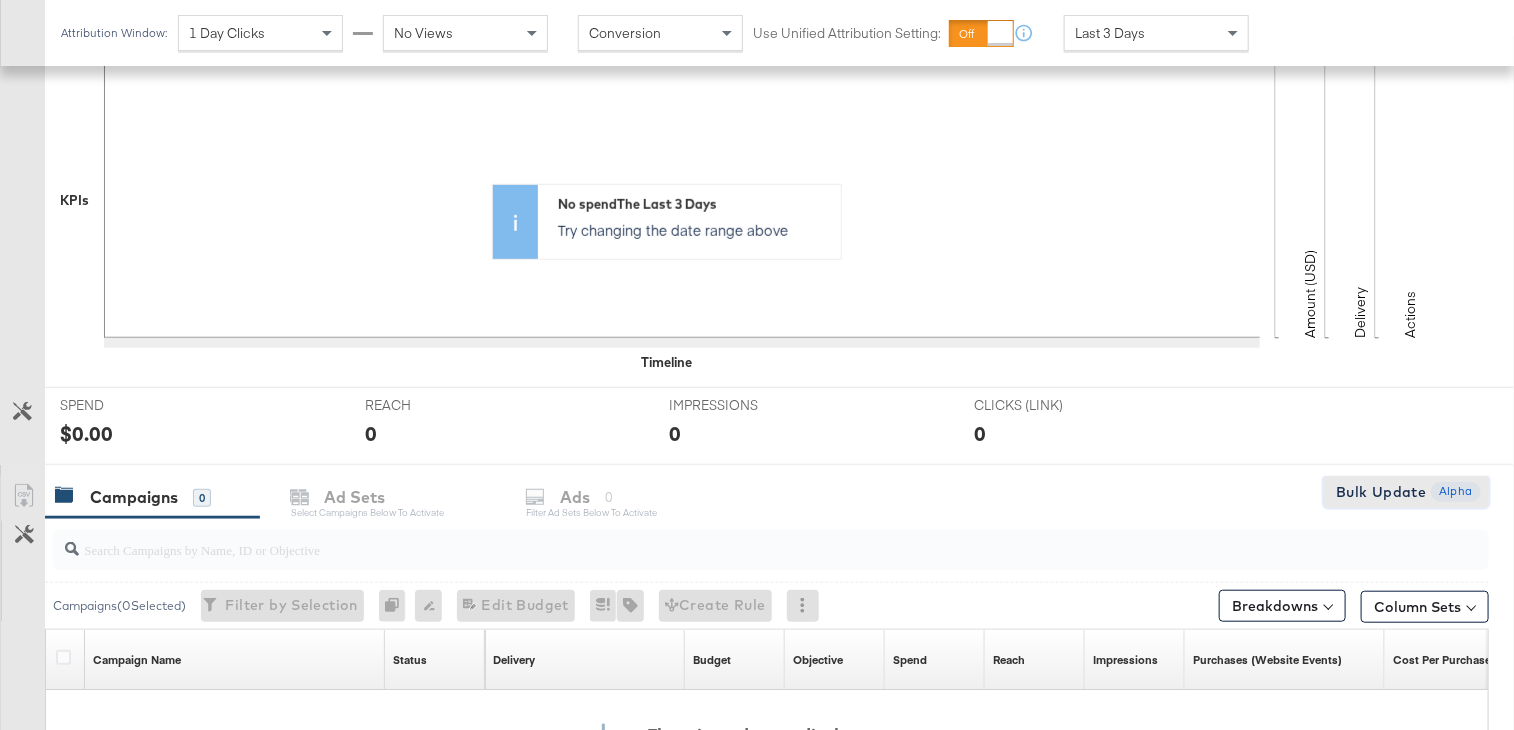 click on "Bulk Update" at bounding box center [1381, 492] 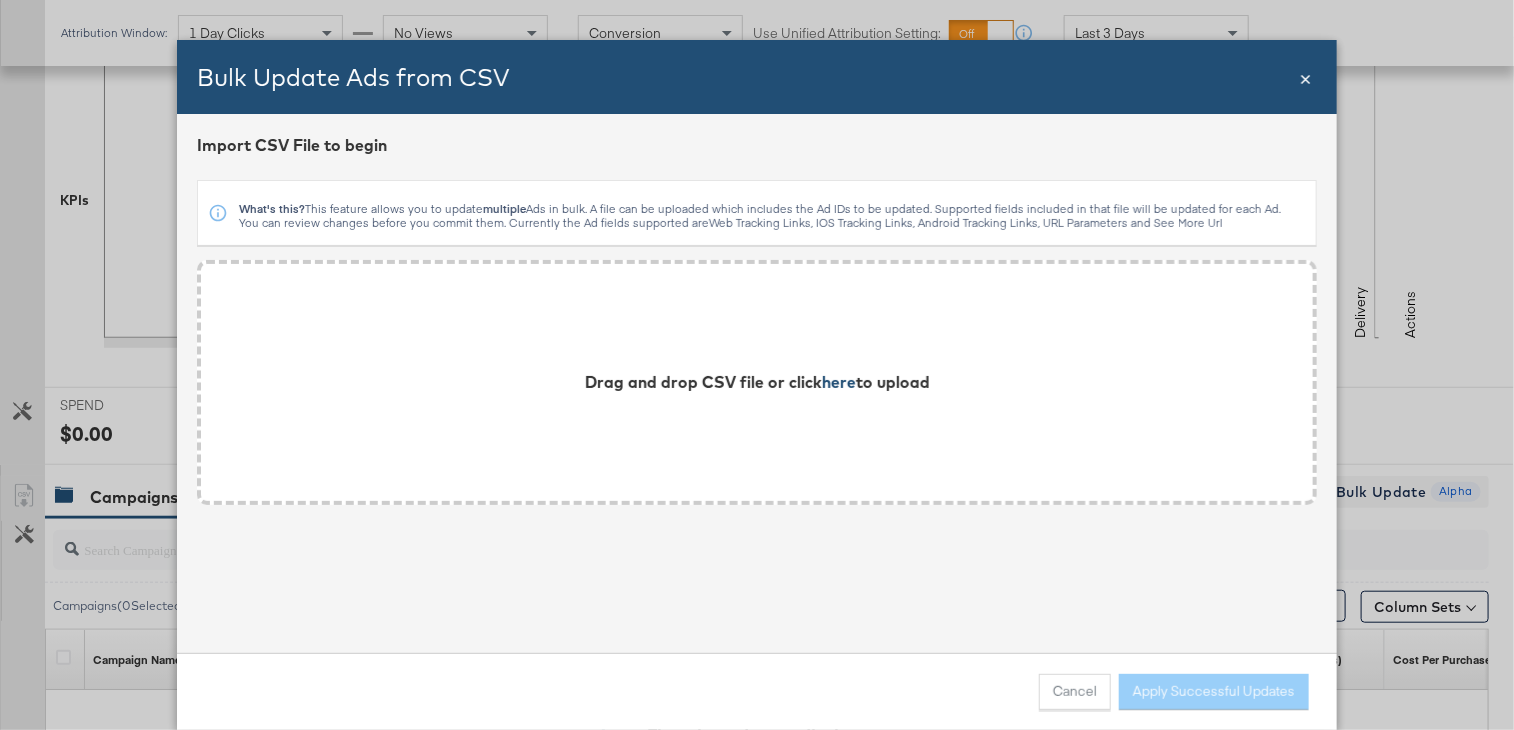 click on "here" at bounding box center [839, 382] 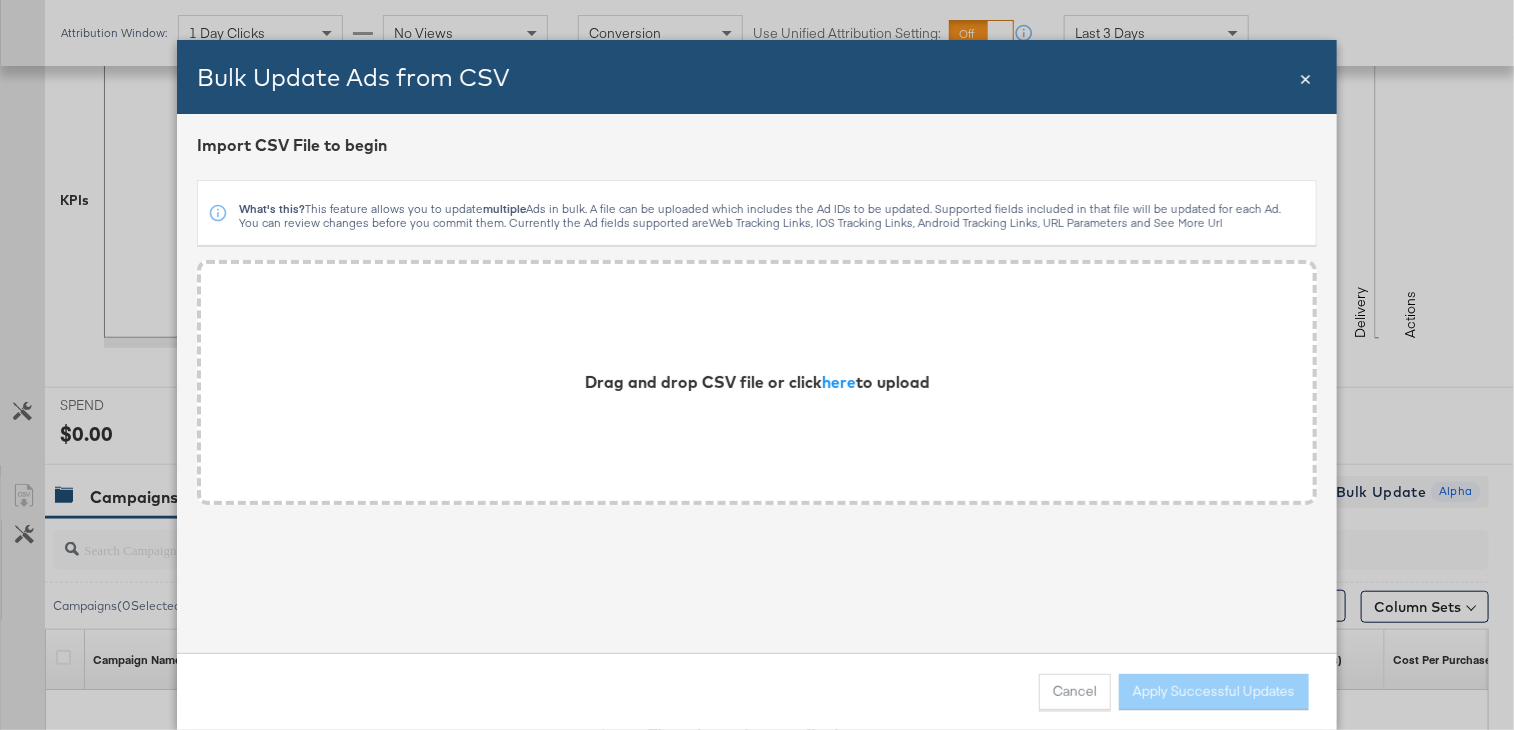 click on "×" at bounding box center [1306, 76] 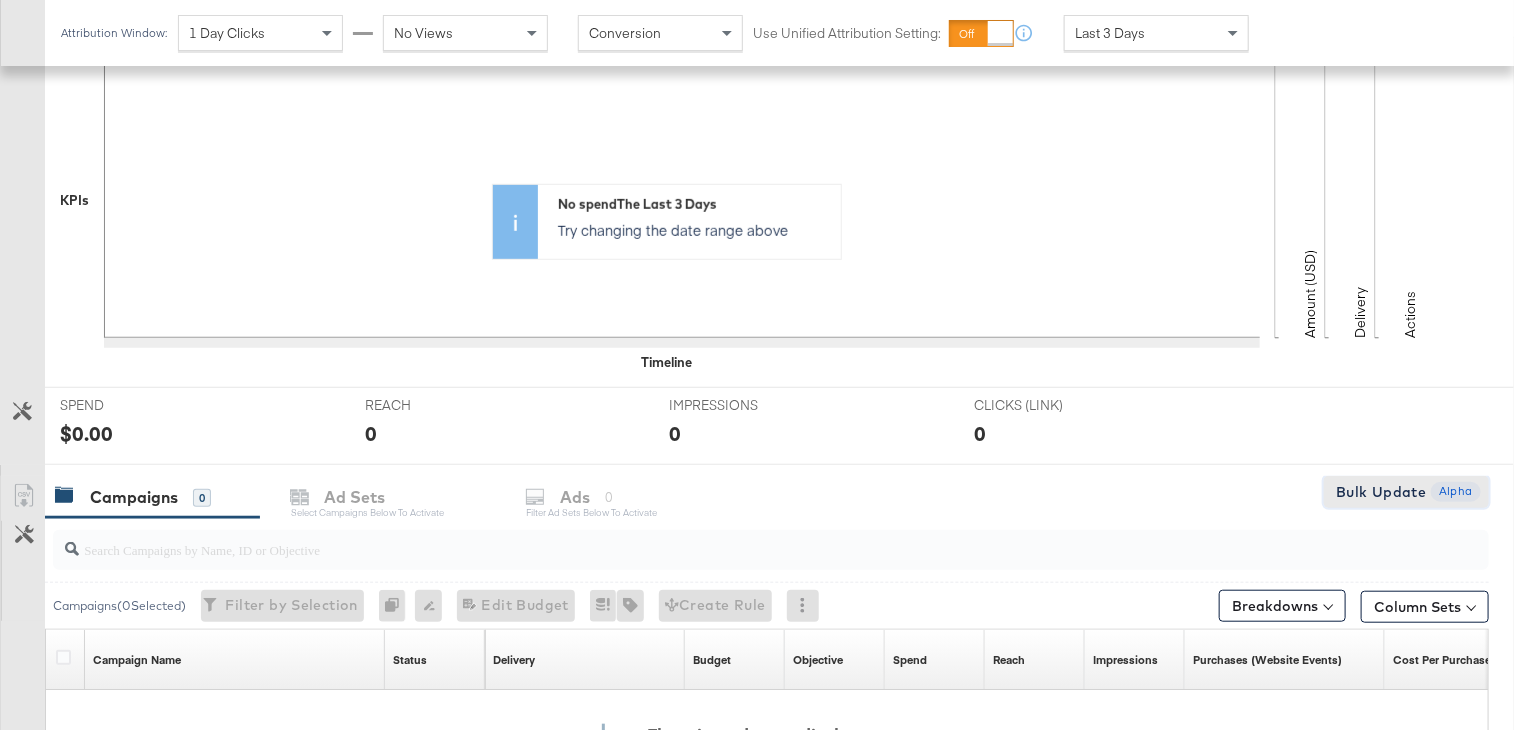 scroll, scrollTop: 0, scrollLeft: 0, axis: both 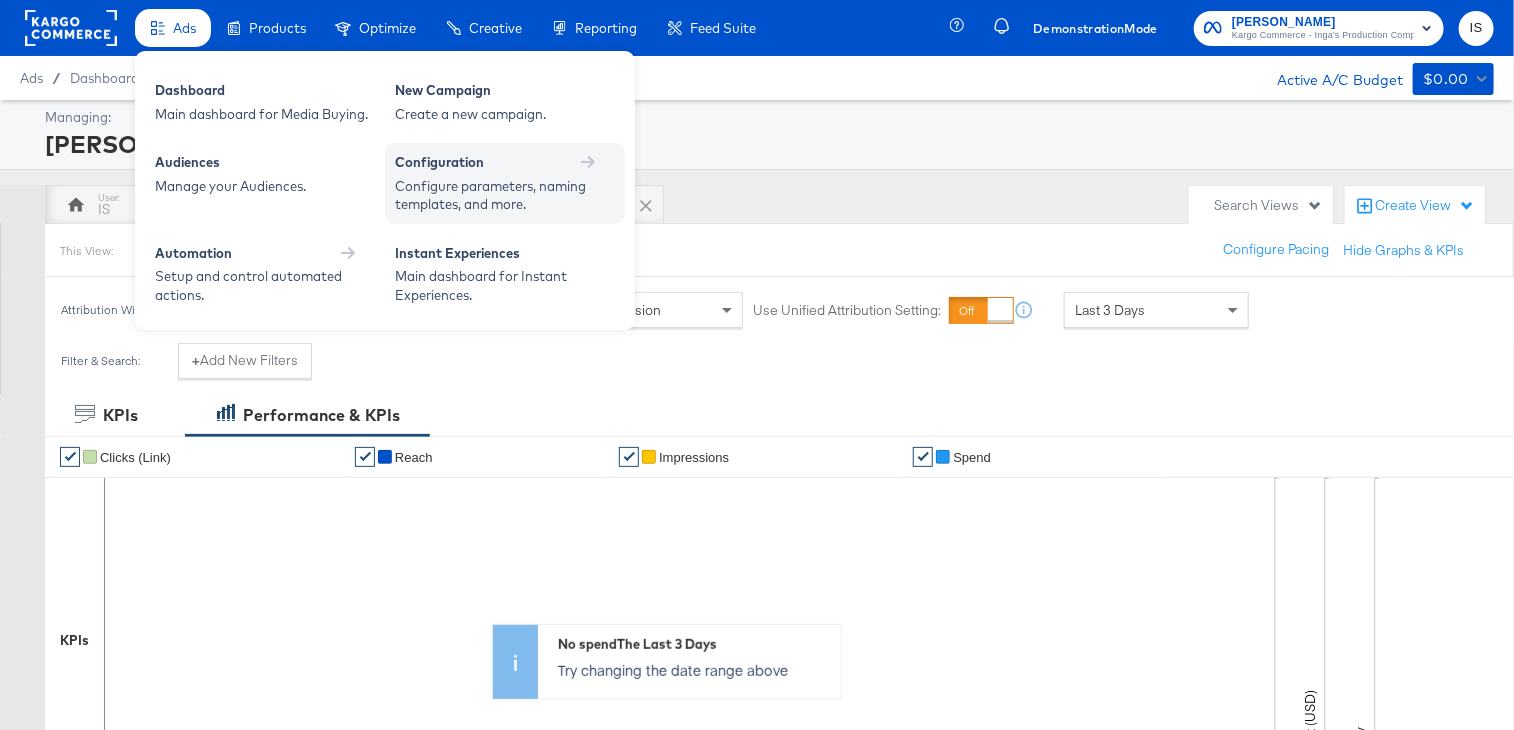 click on "Configure parameters, naming templates, and more." at bounding box center [495, 195] 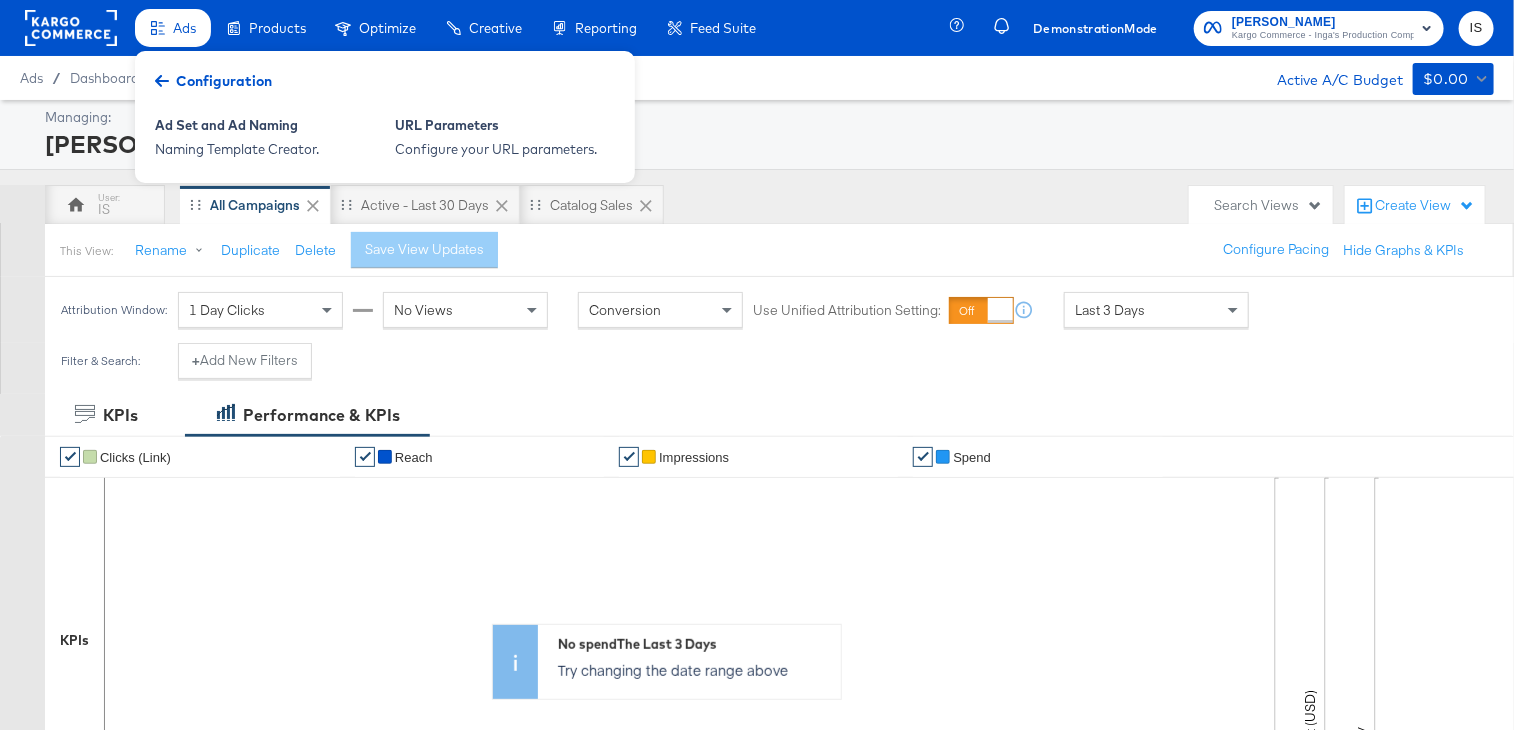 click 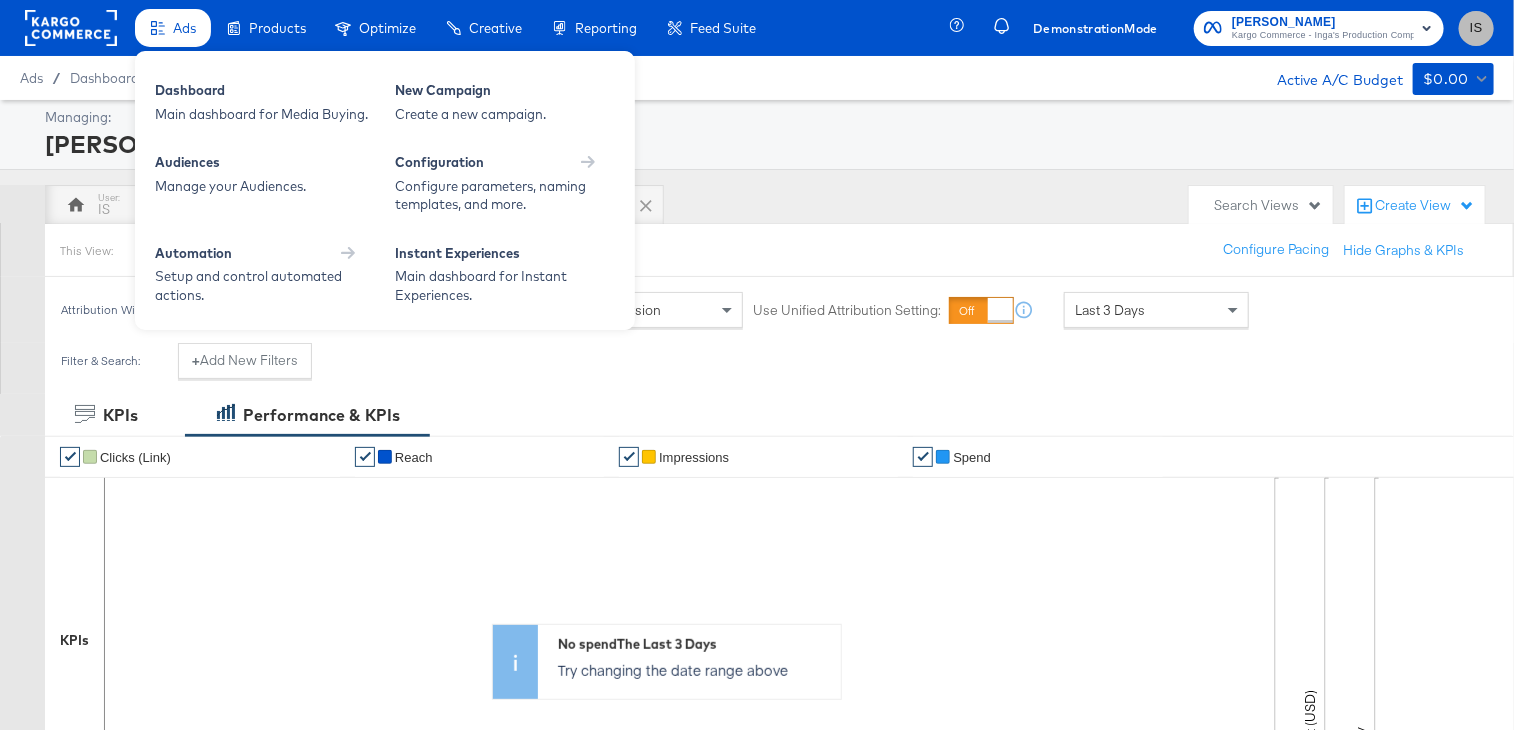 click on "IS" at bounding box center (1476, 28) 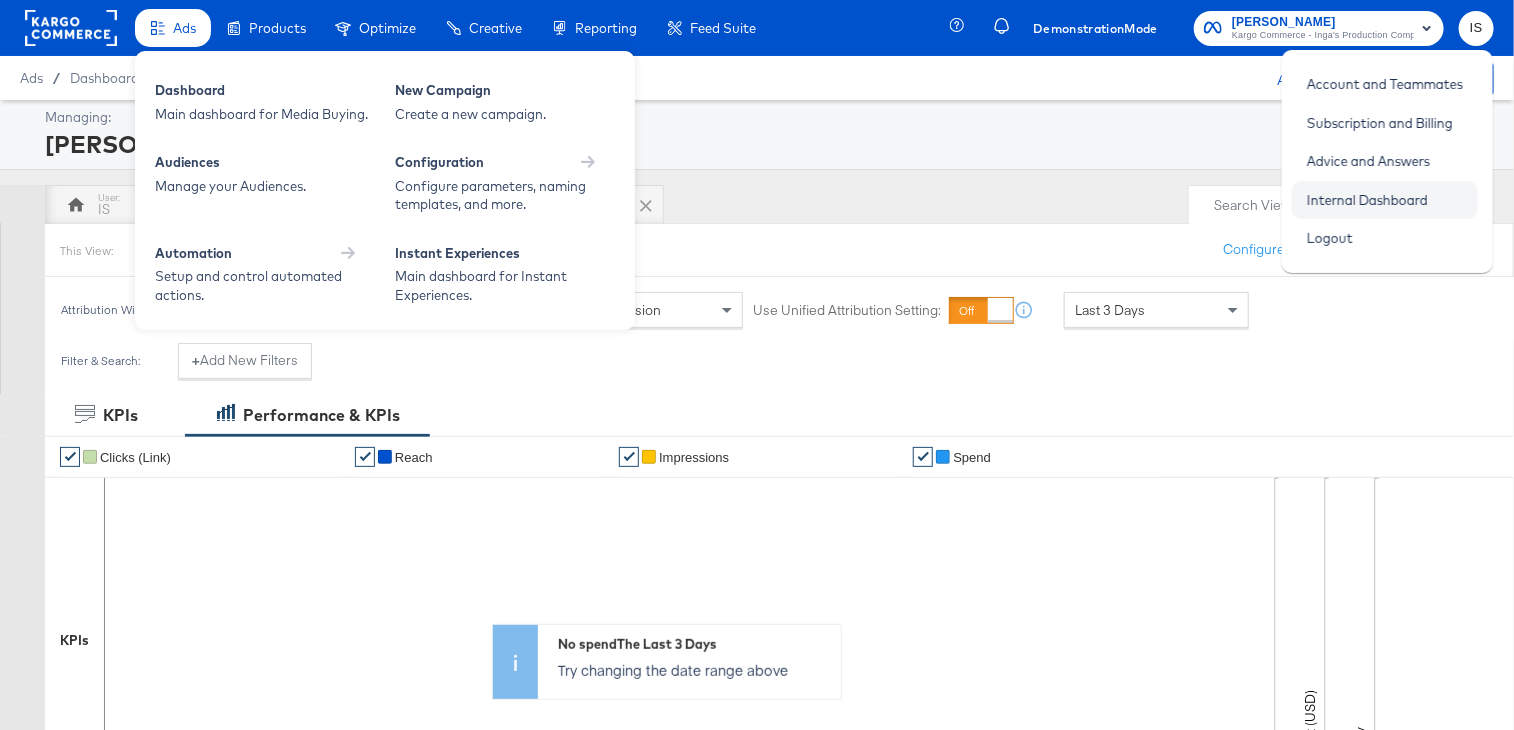 click on "Internal Dashboard" at bounding box center (1367, 200) 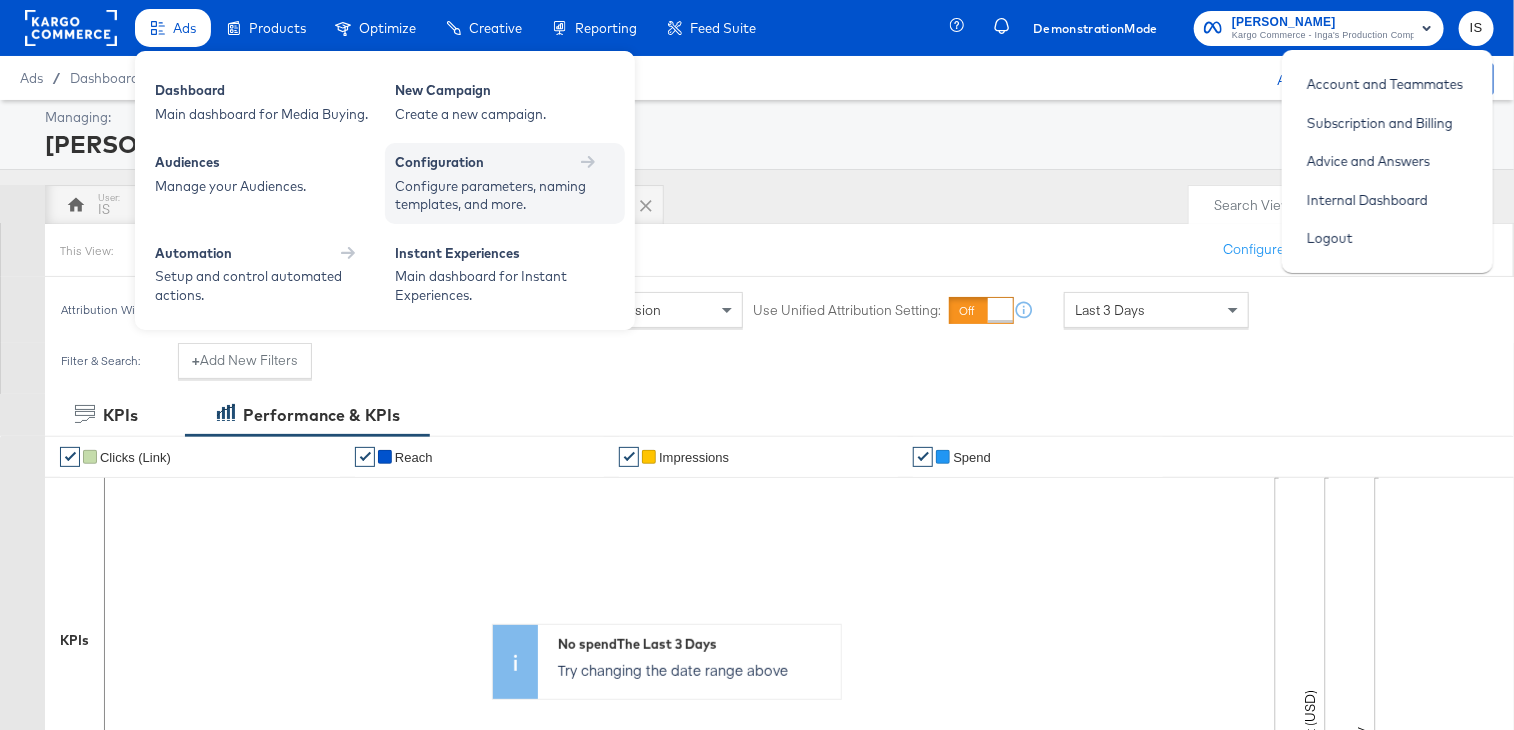 click on "Configuration" at bounding box center [439, 162] 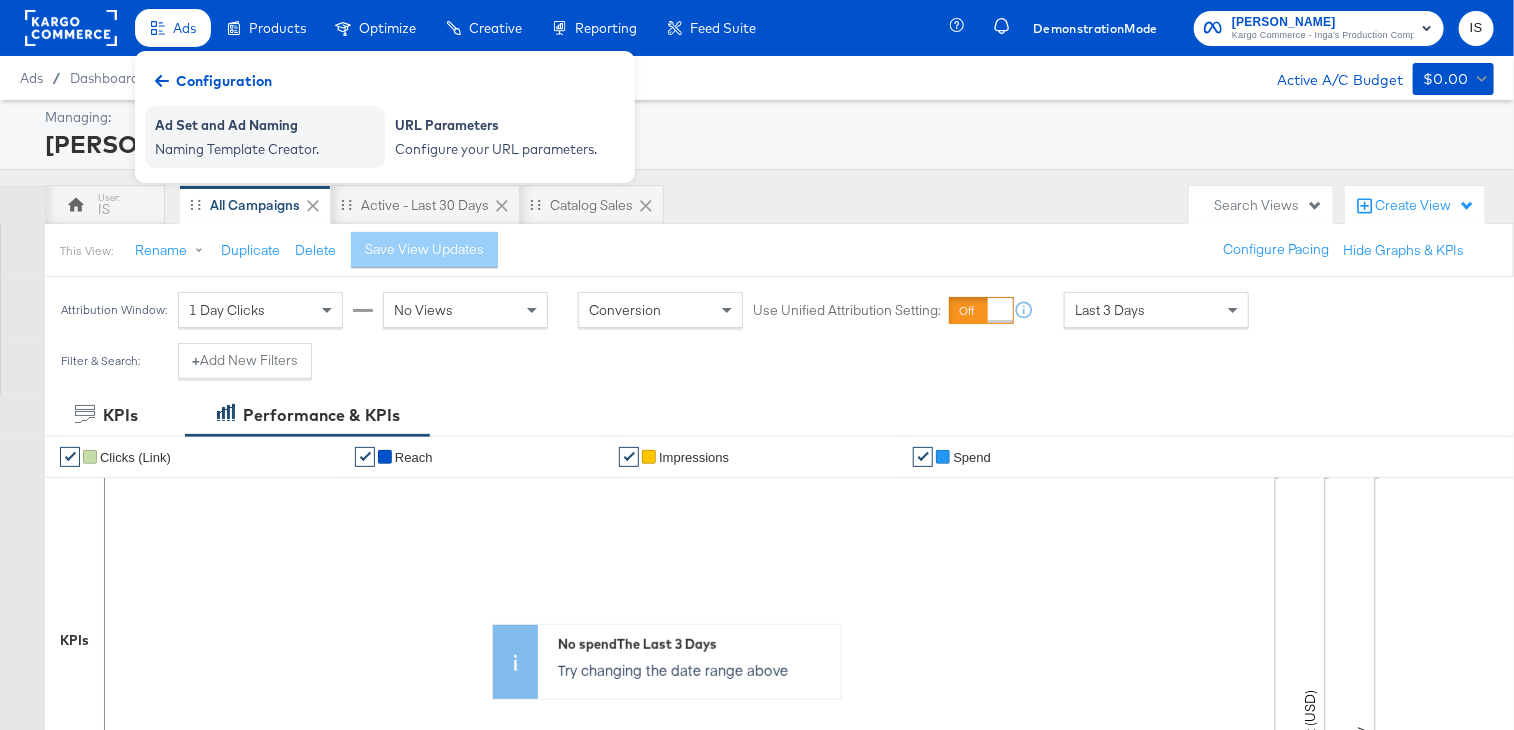 click on "Ad Set and Ad Naming" at bounding box center (265, 128) 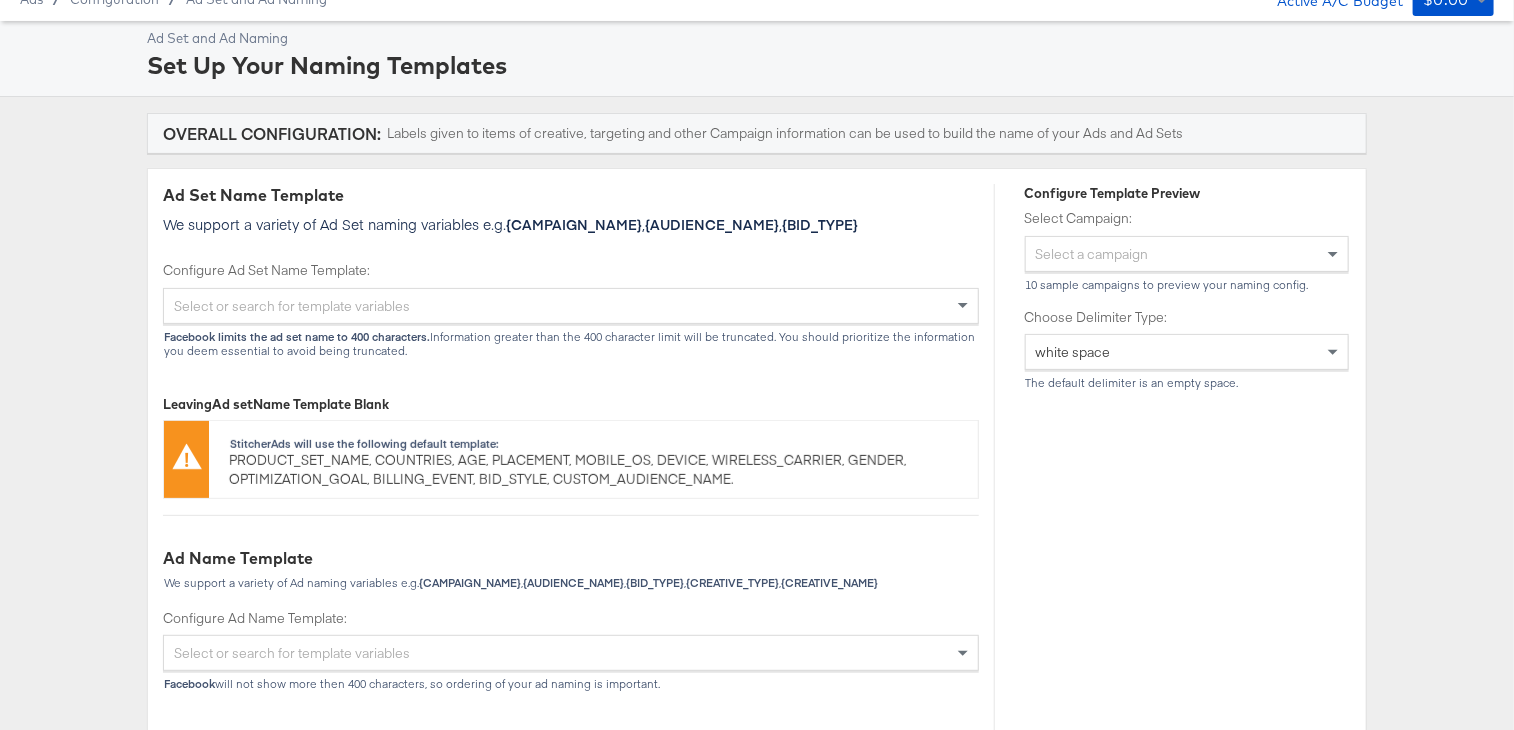 scroll, scrollTop: 0, scrollLeft: 0, axis: both 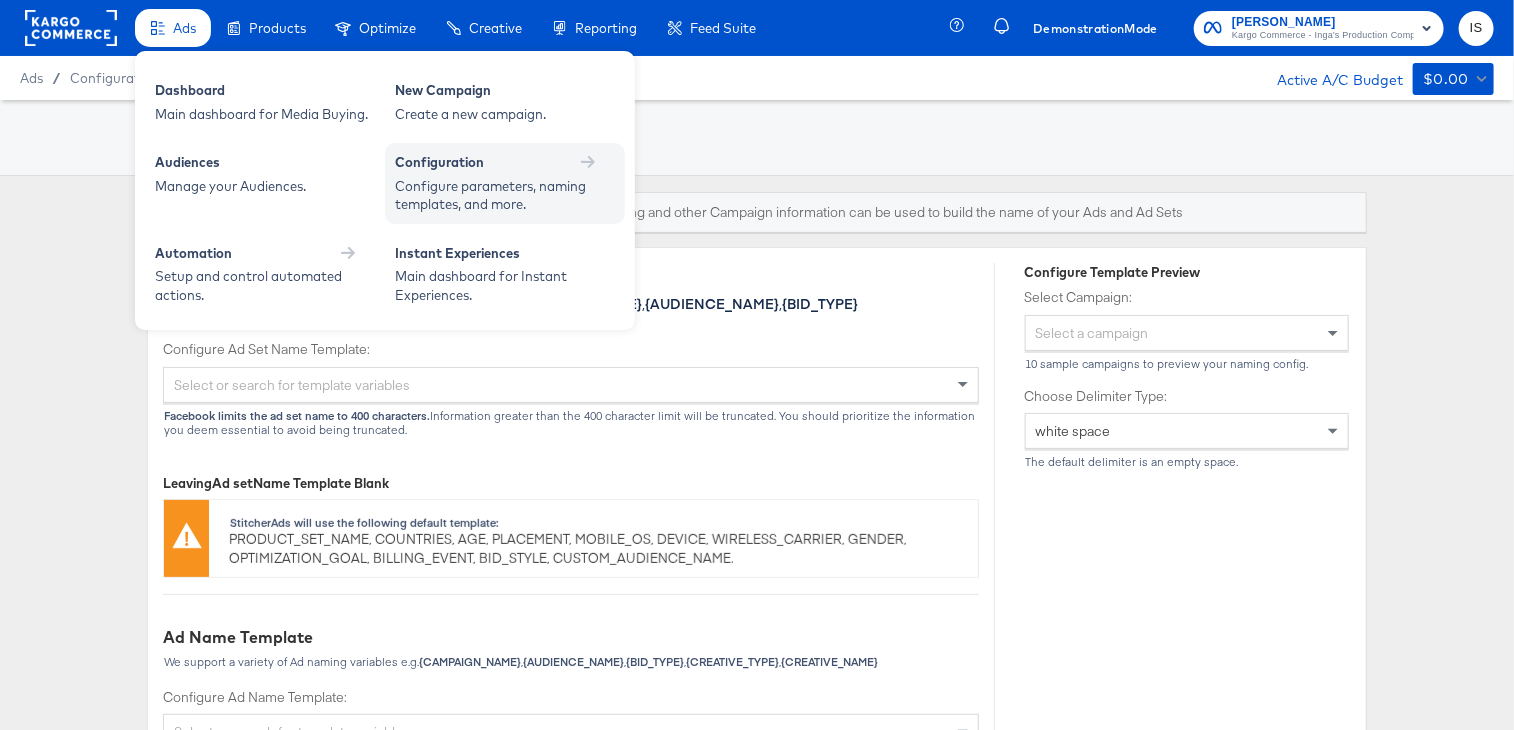 click on "Configuration" at bounding box center (505, 165) 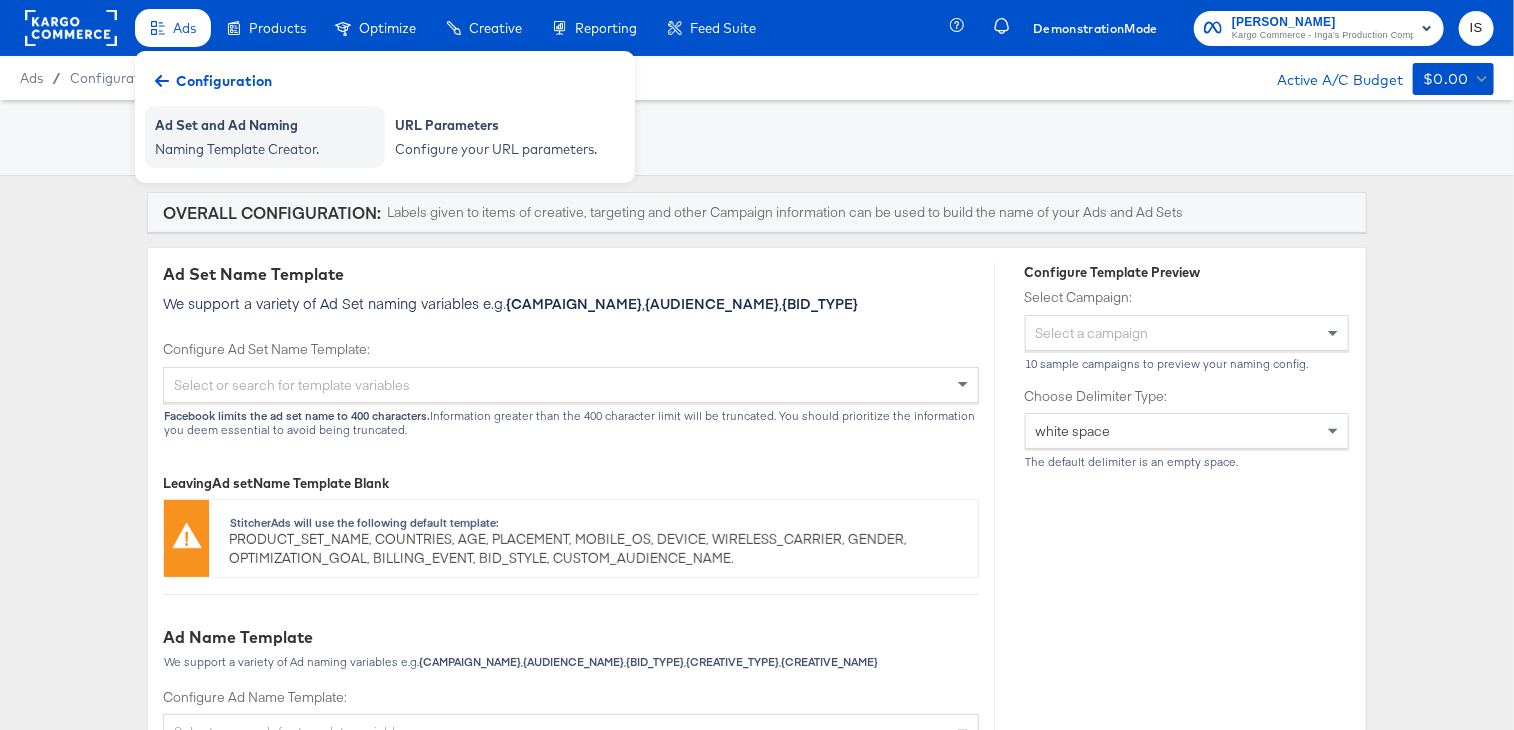 click on "Naming Template Creator." at bounding box center (265, 149) 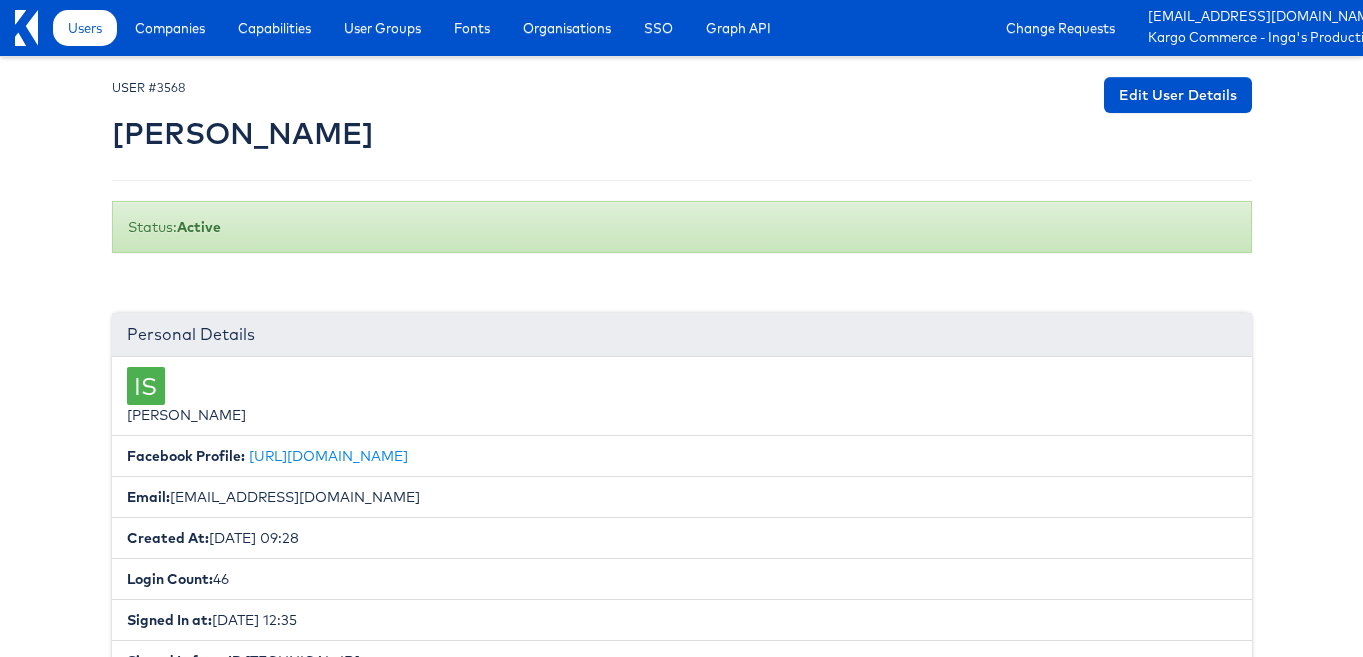 scroll, scrollTop: 0, scrollLeft: 0, axis: both 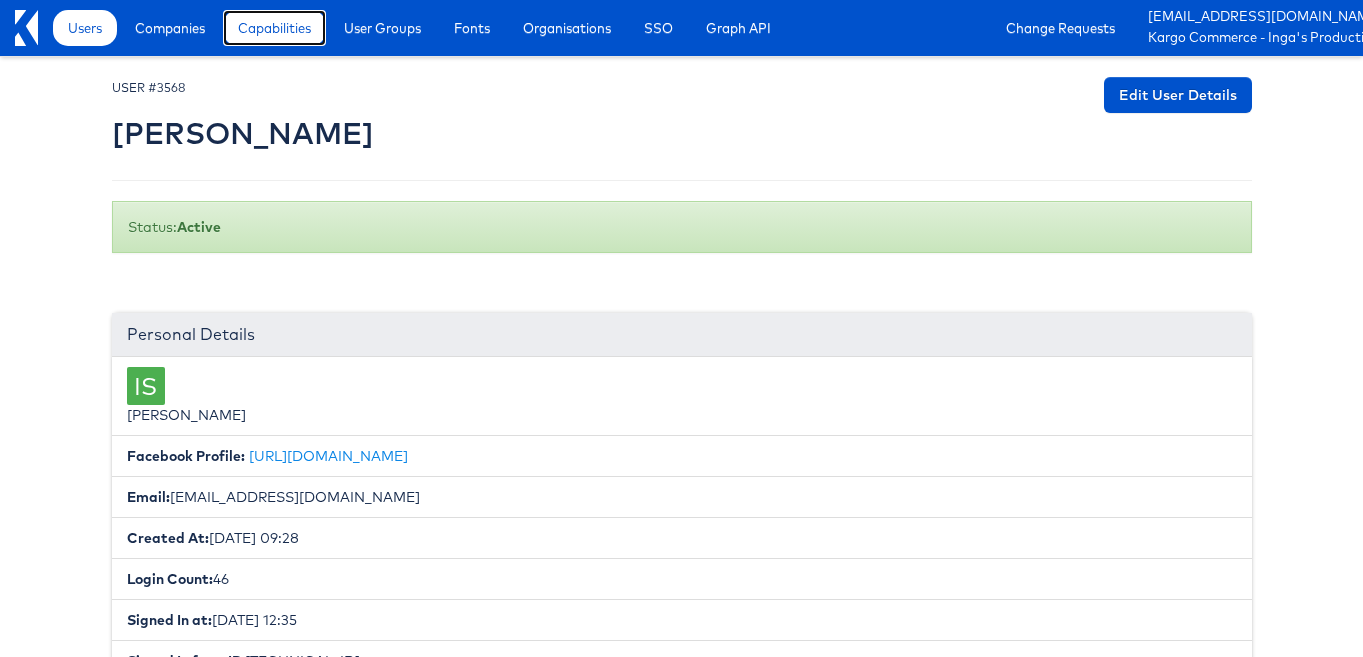 click on "Capabilities" at bounding box center [274, 28] 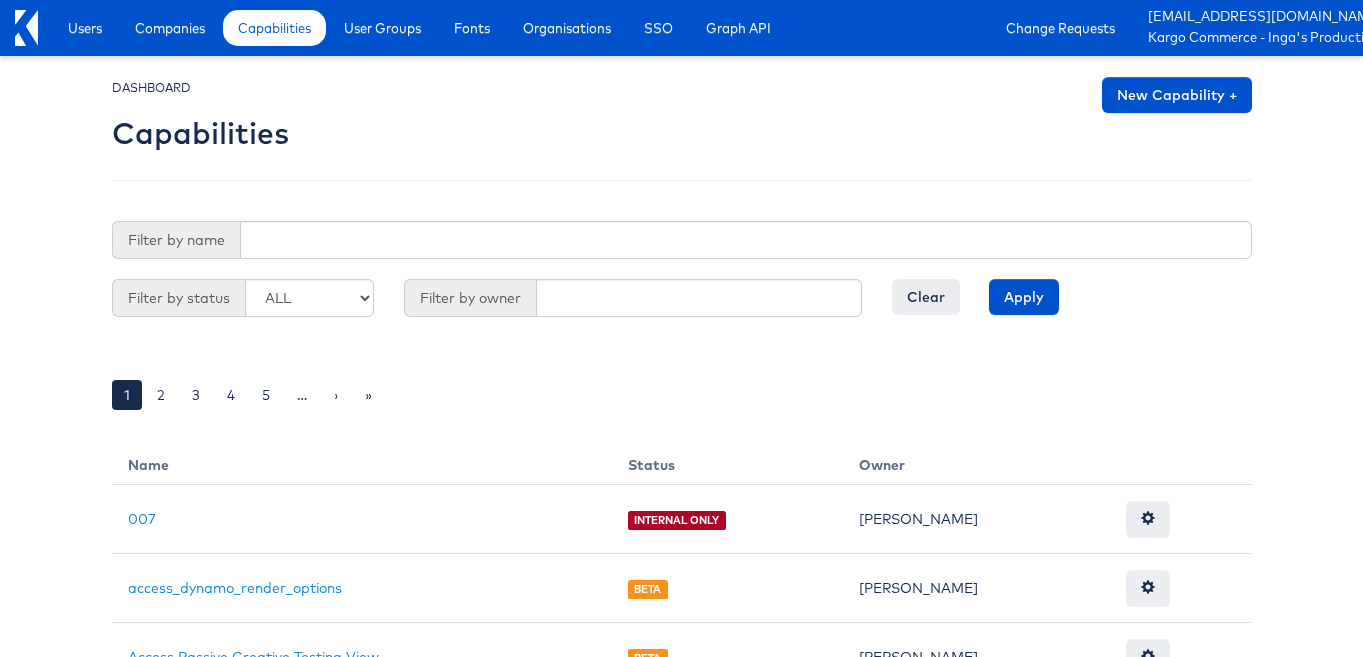 scroll, scrollTop: 0, scrollLeft: 0, axis: both 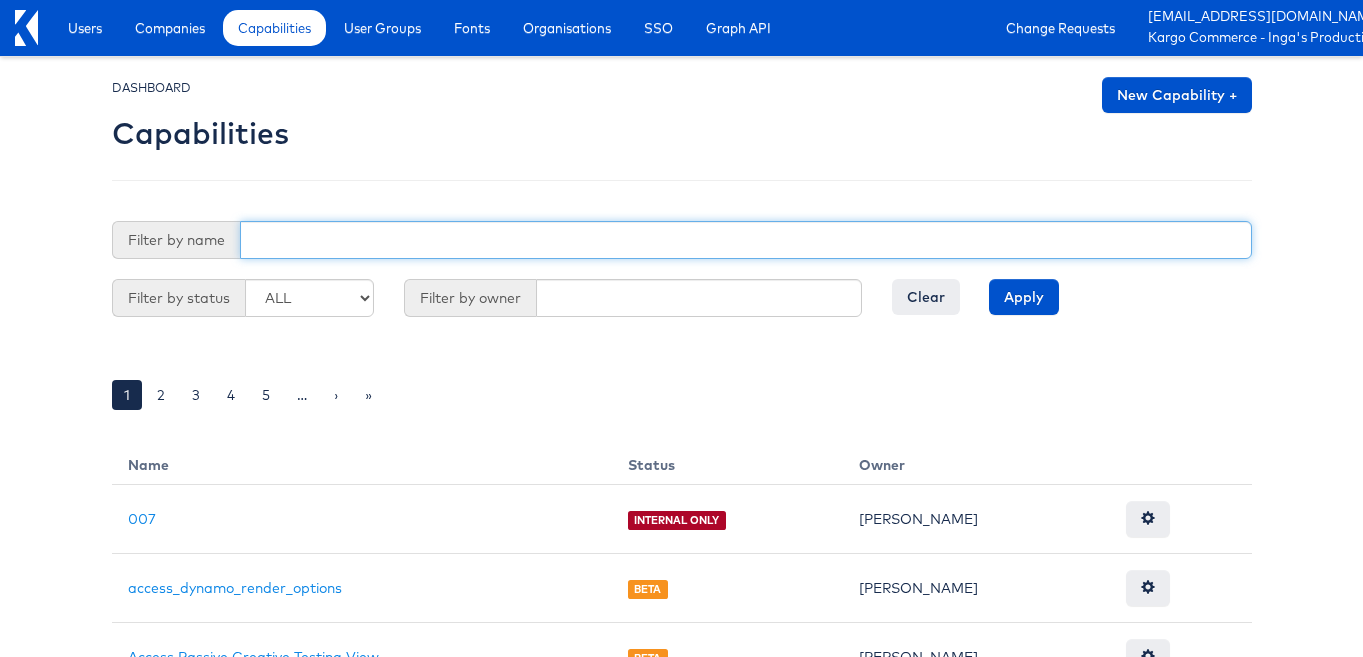 click at bounding box center (746, 240) 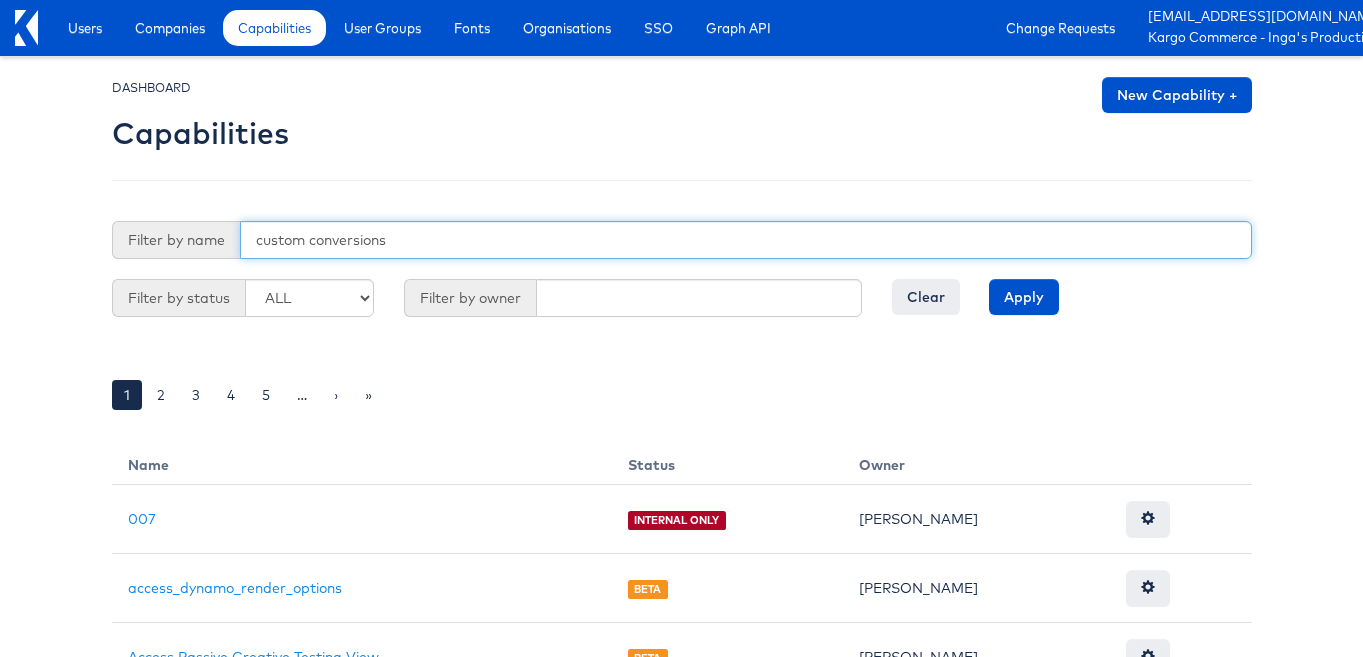 type on "custom conversions" 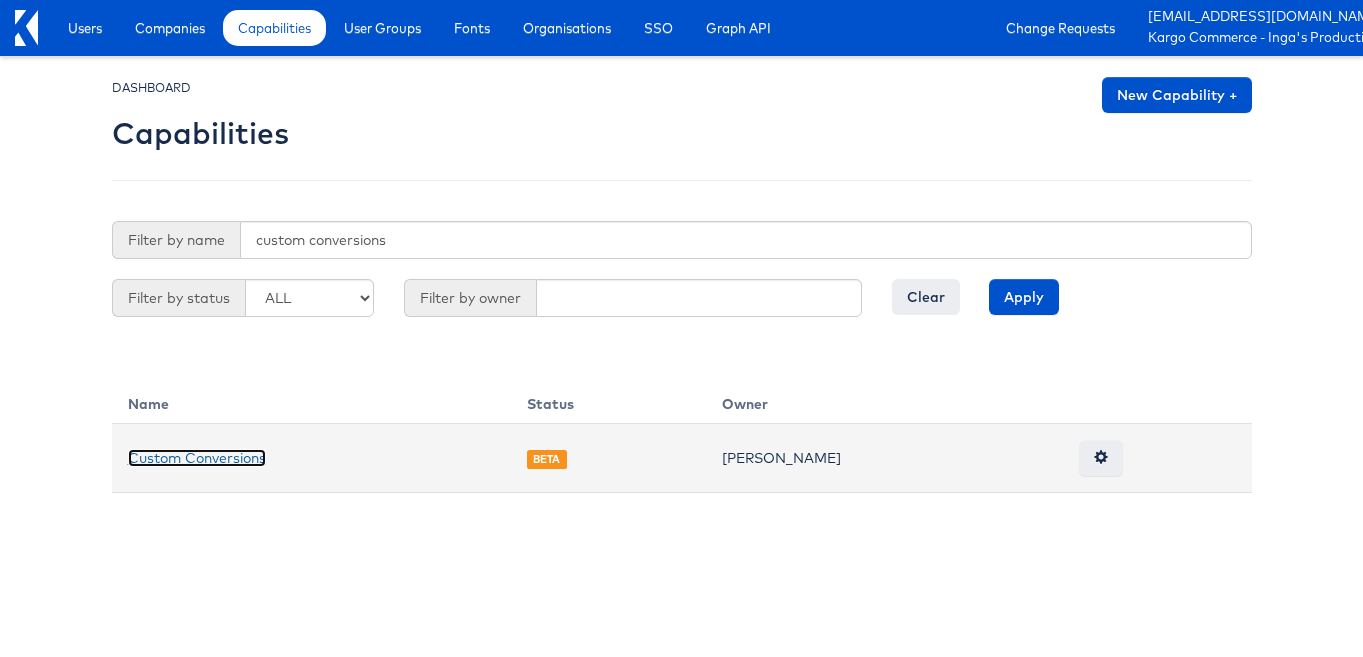 click on "Custom Conversions" at bounding box center (197, 458) 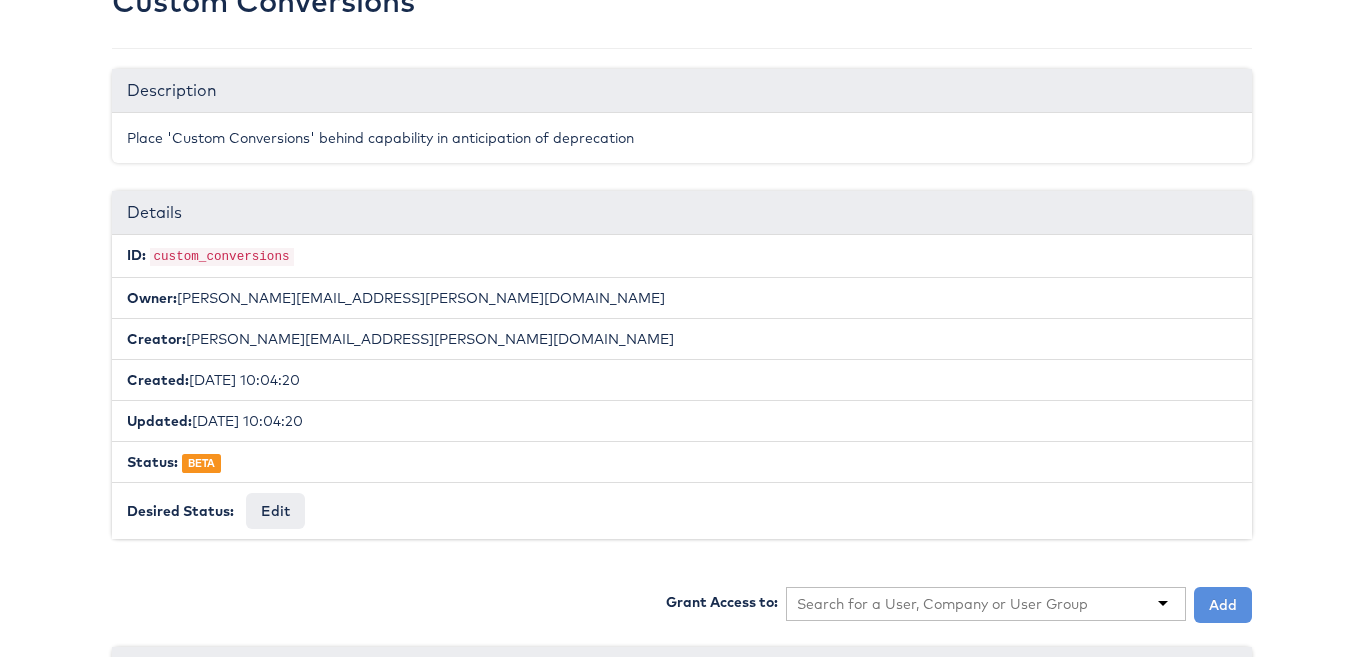scroll, scrollTop: 0, scrollLeft: 0, axis: both 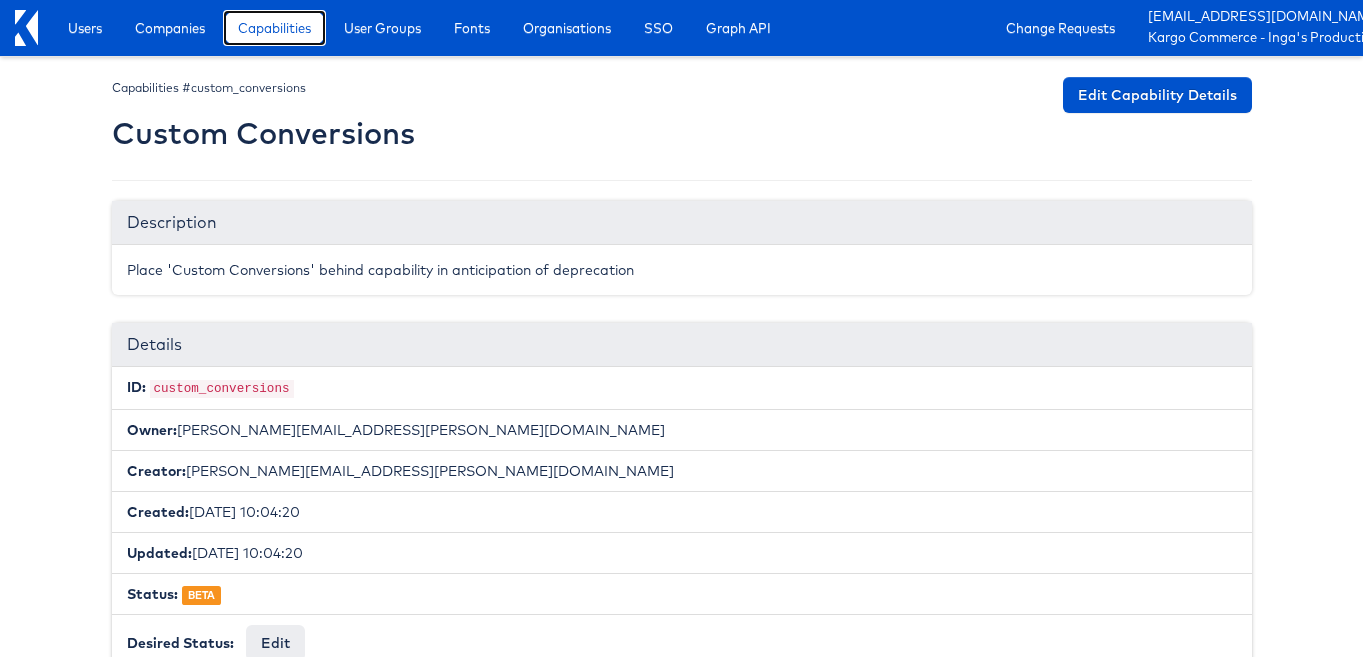 click on "Capabilities" at bounding box center [274, 28] 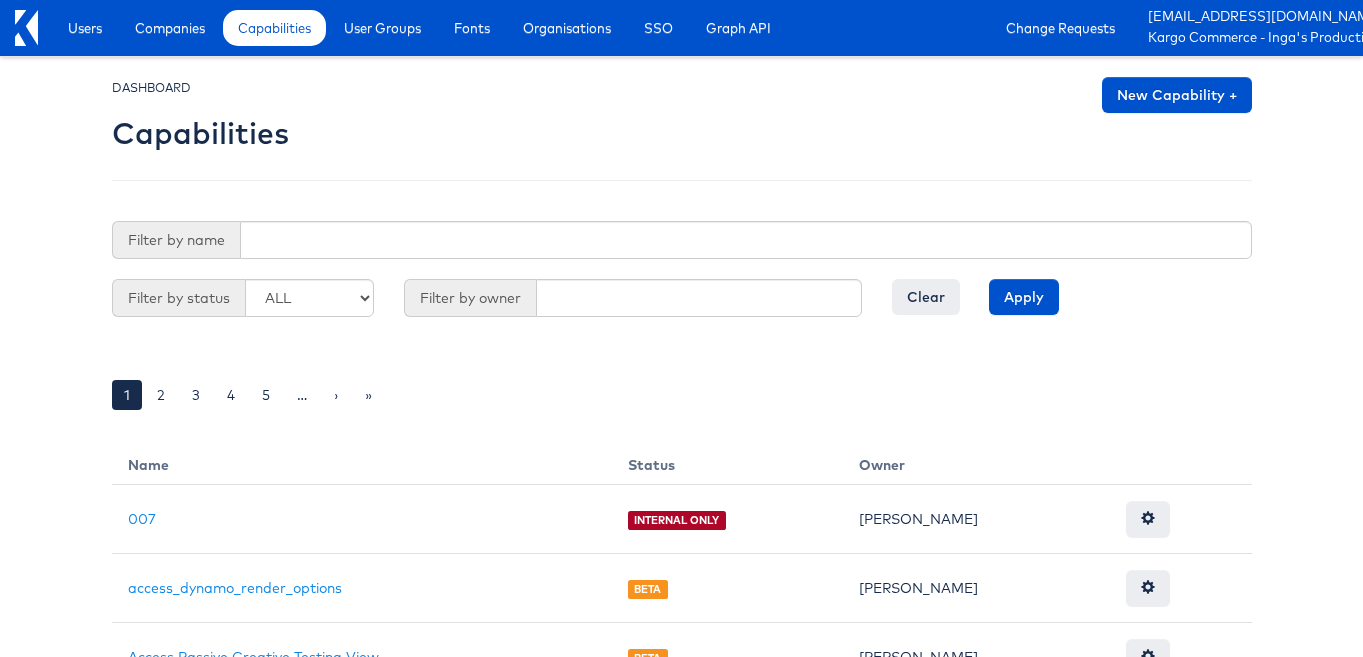 scroll, scrollTop: 0, scrollLeft: 0, axis: both 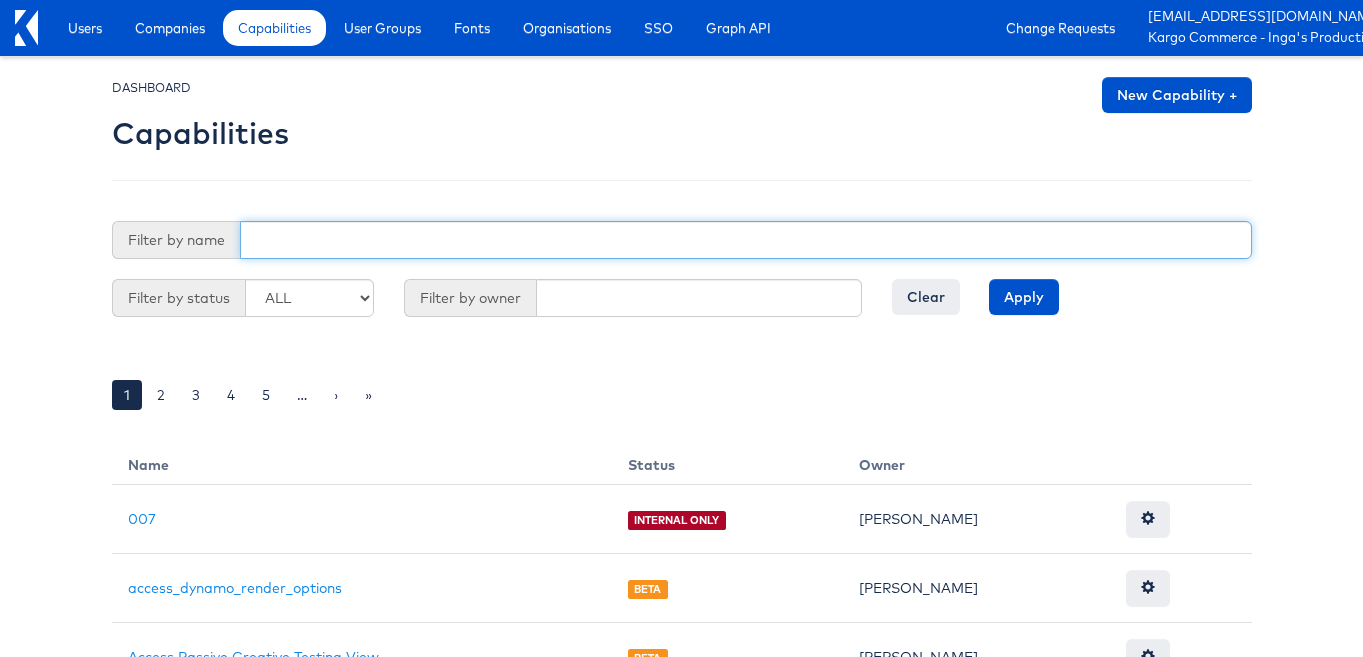 click at bounding box center (746, 240) 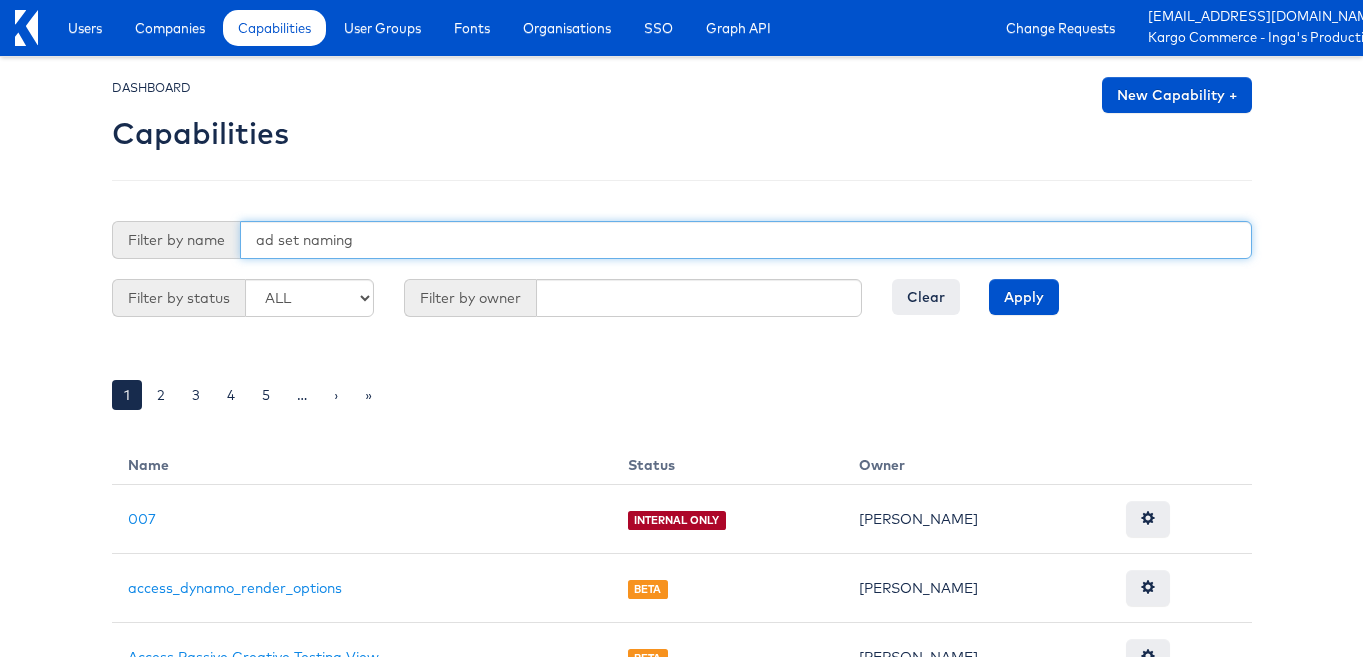 click on "Apply" at bounding box center [1024, 297] 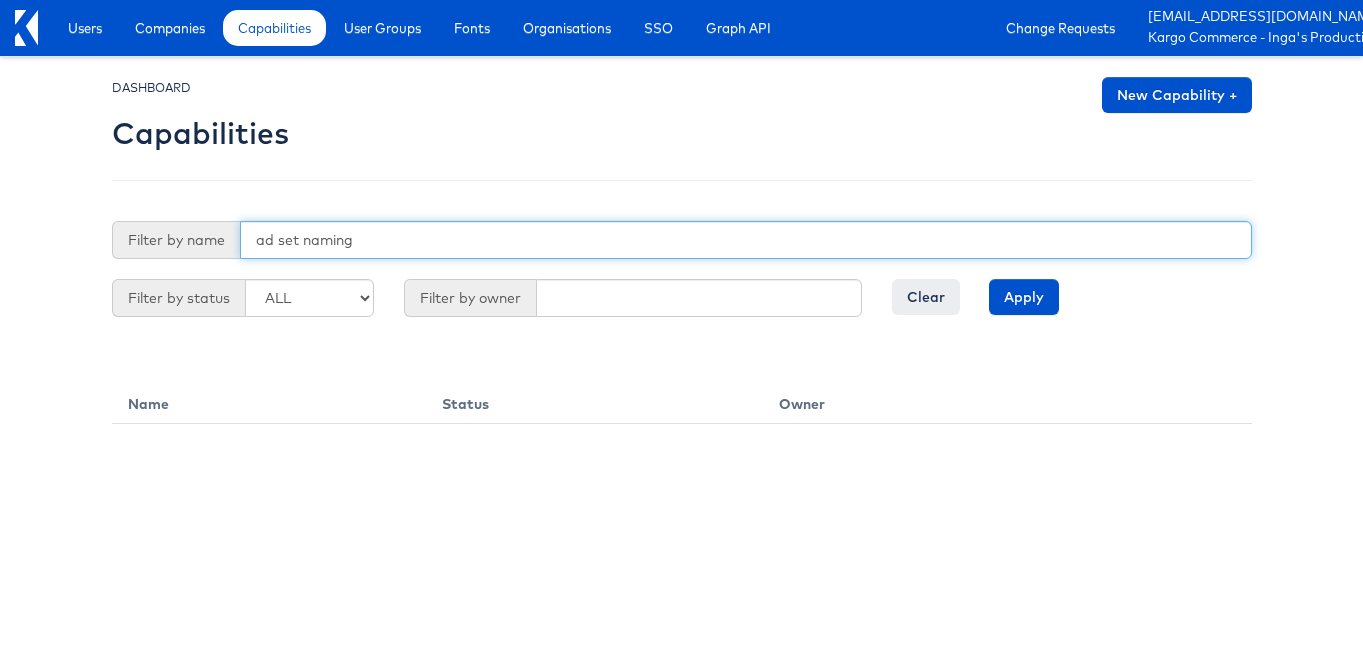click on "ad set naming" at bounding box center [746, 240] 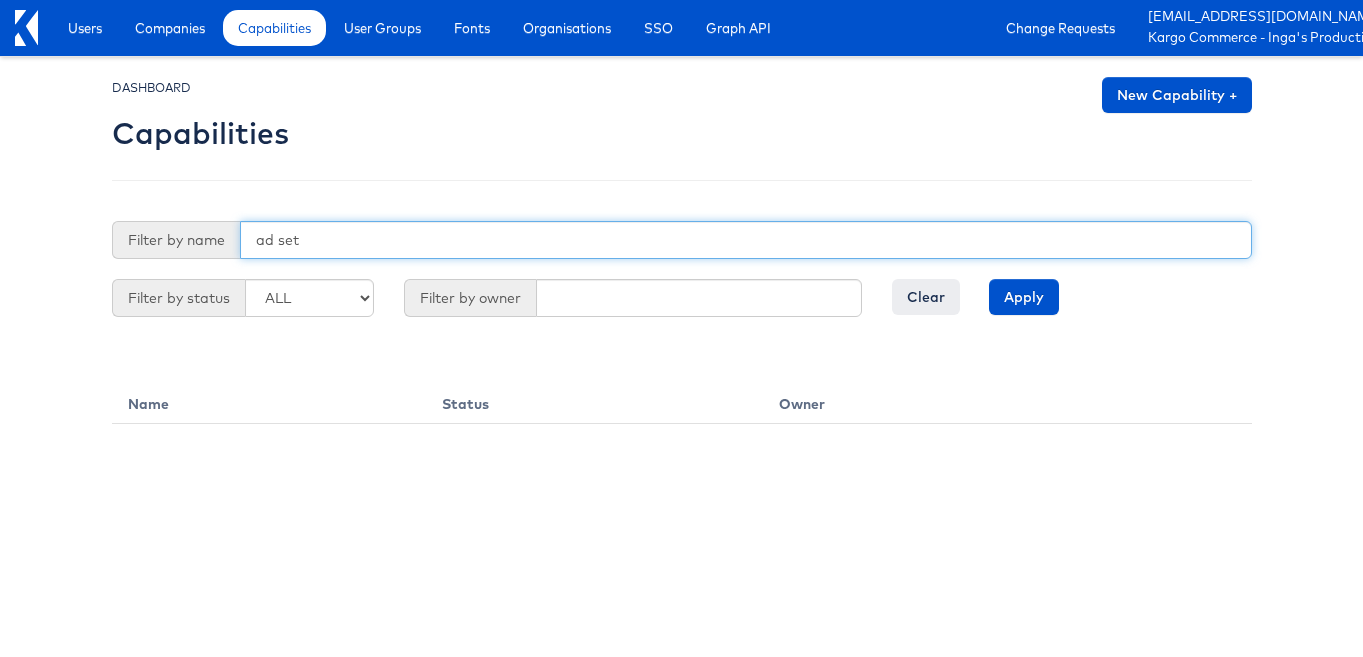click on "Apply" at bounding box center [1024, 297] 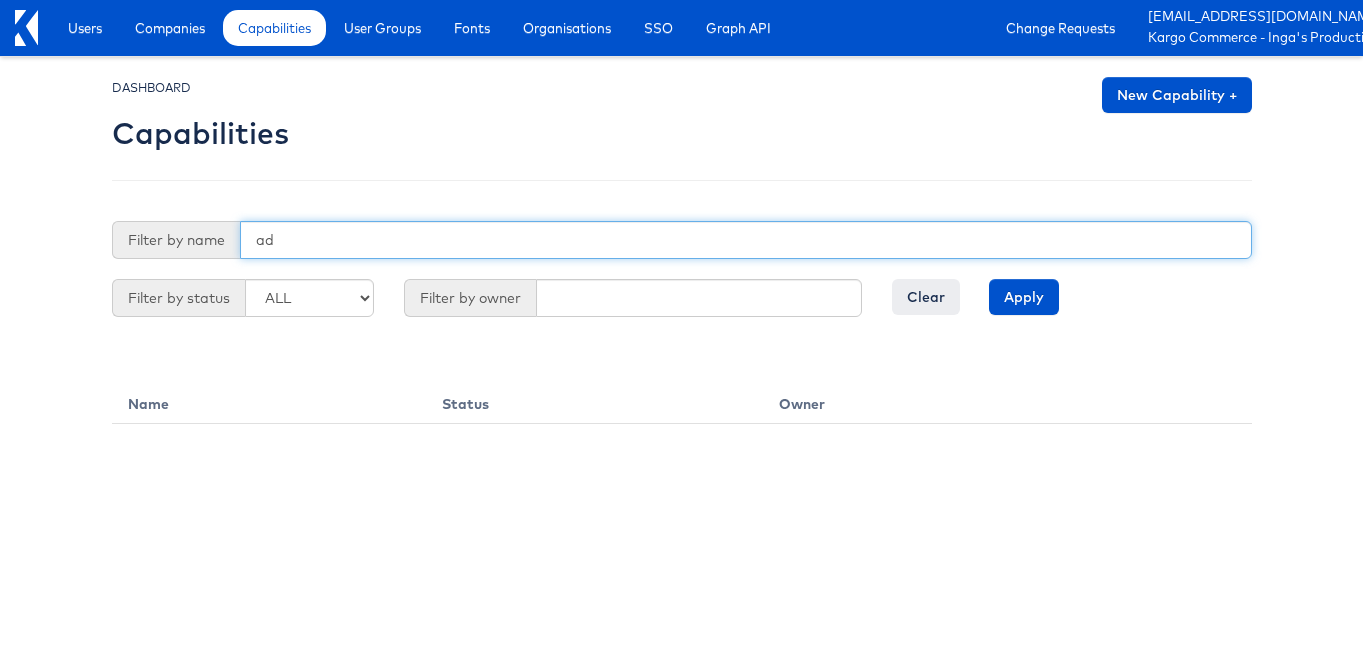 type on "a" 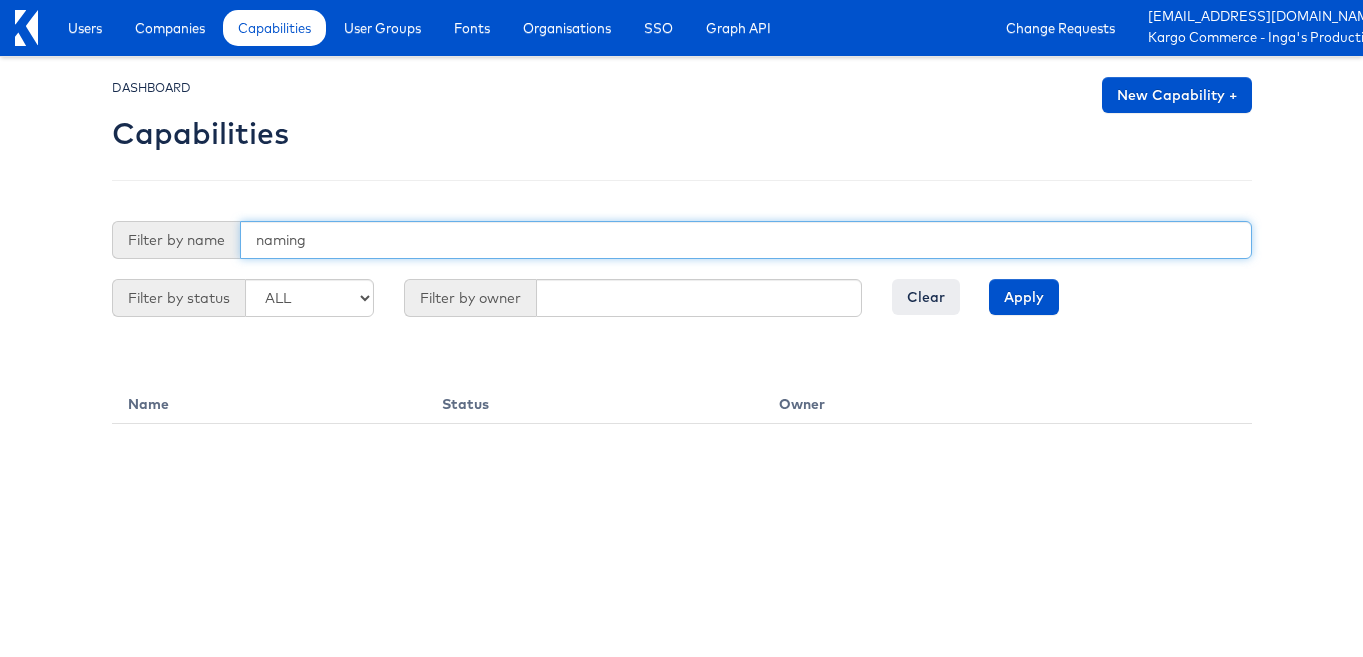type on "naming" 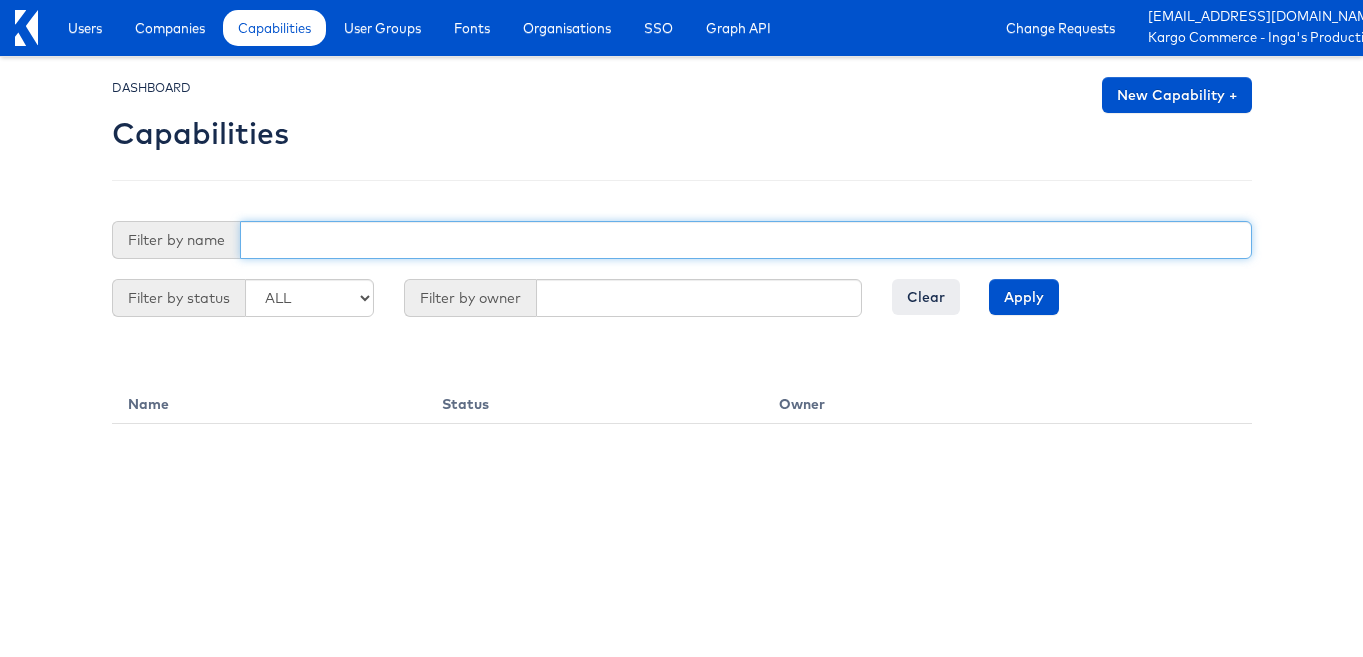type 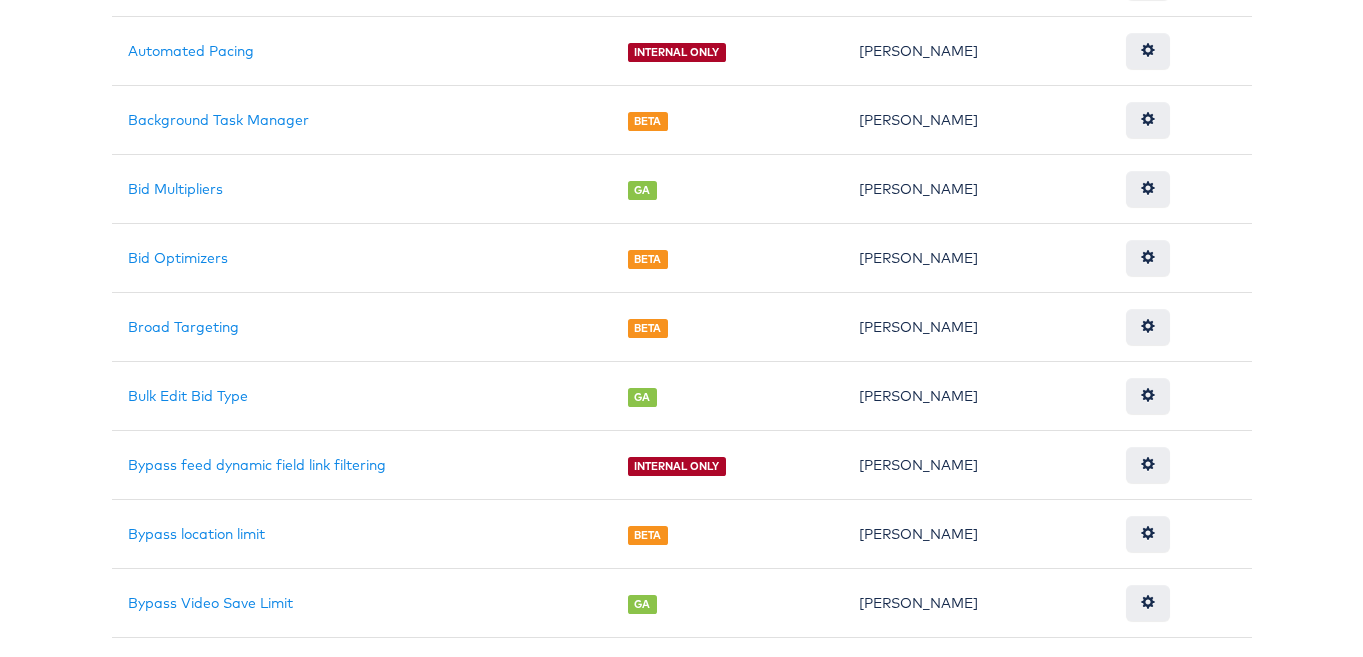 scroll, scrollTop: 1615, scrollLeft: 0, axis: vertical 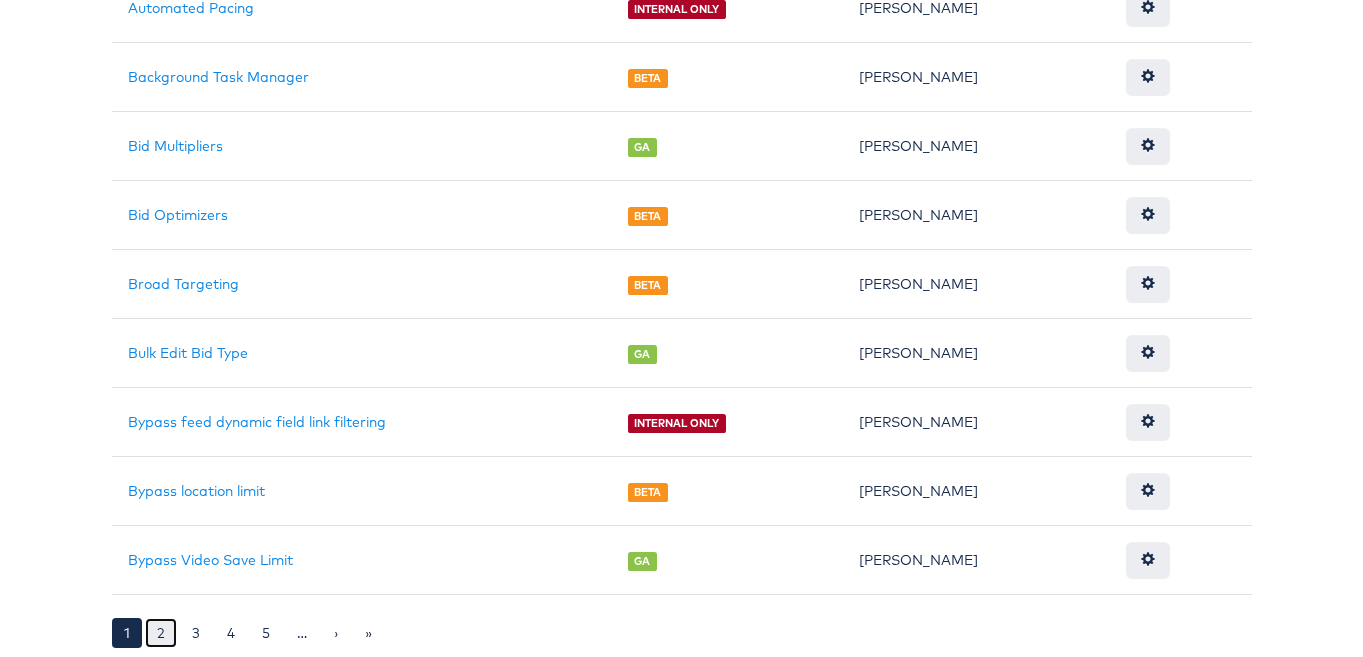 click on "2" at bounding box center (161, 633) 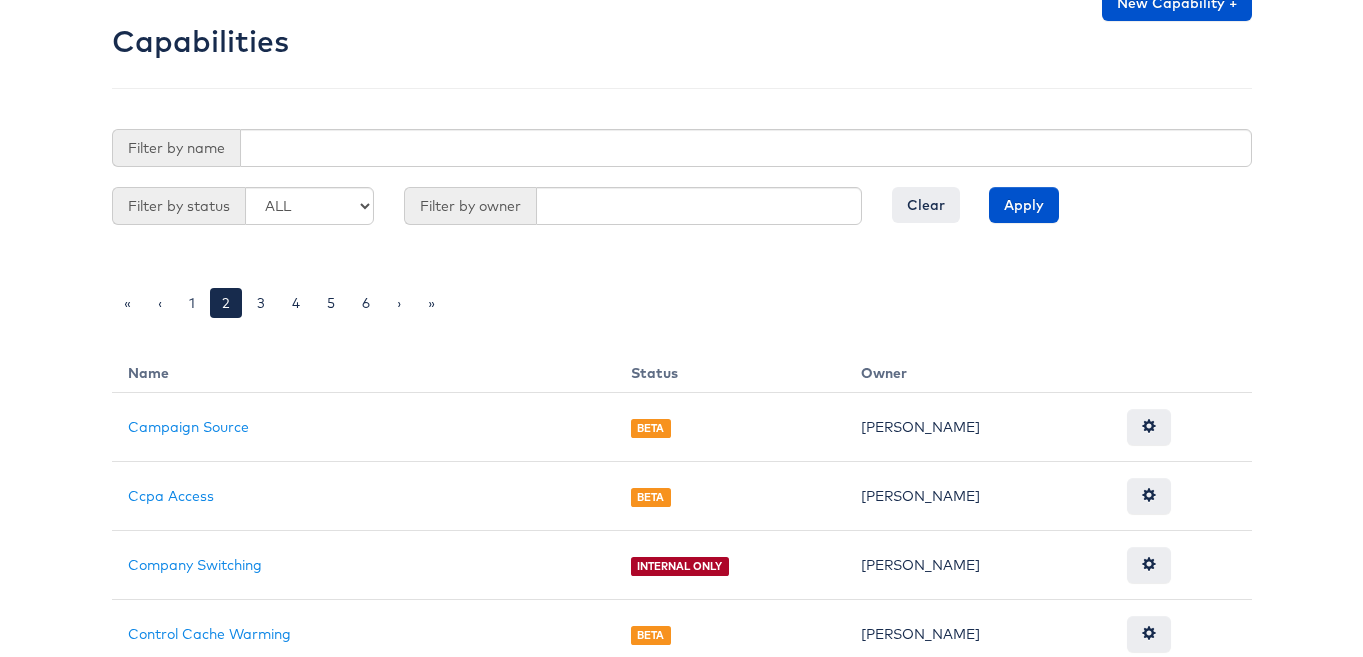 scroll, scrollTop: 84, scrollLeft: 0, axis: vertical 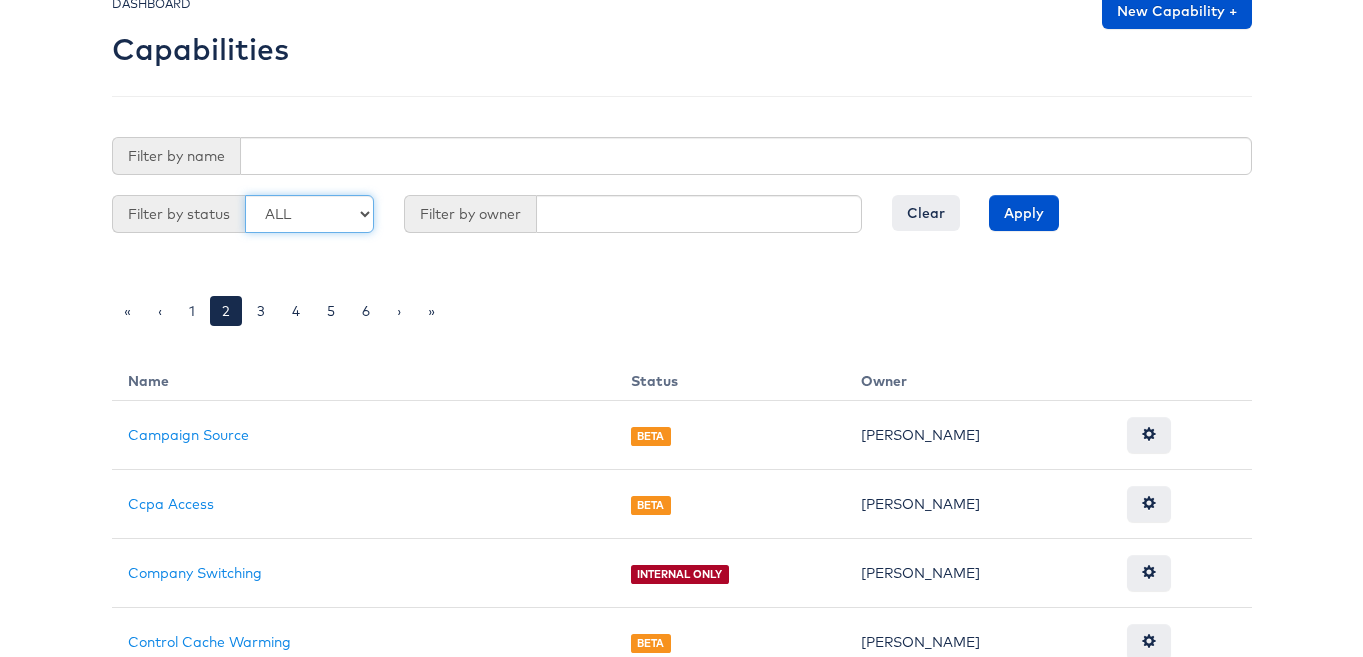 click on "ALL
GA
BETA
INTERNAL ONLY
ARCHIVED" at bounding box center [310, 214] 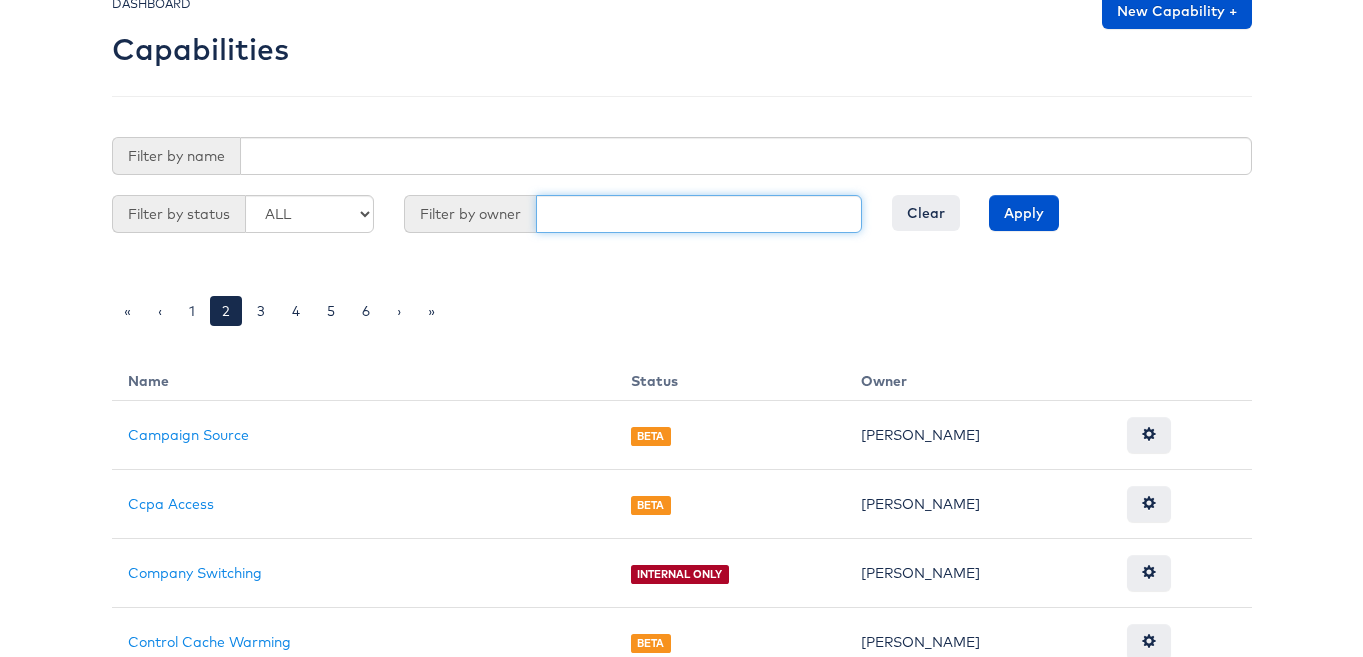 click at bounding box center [699, 214] 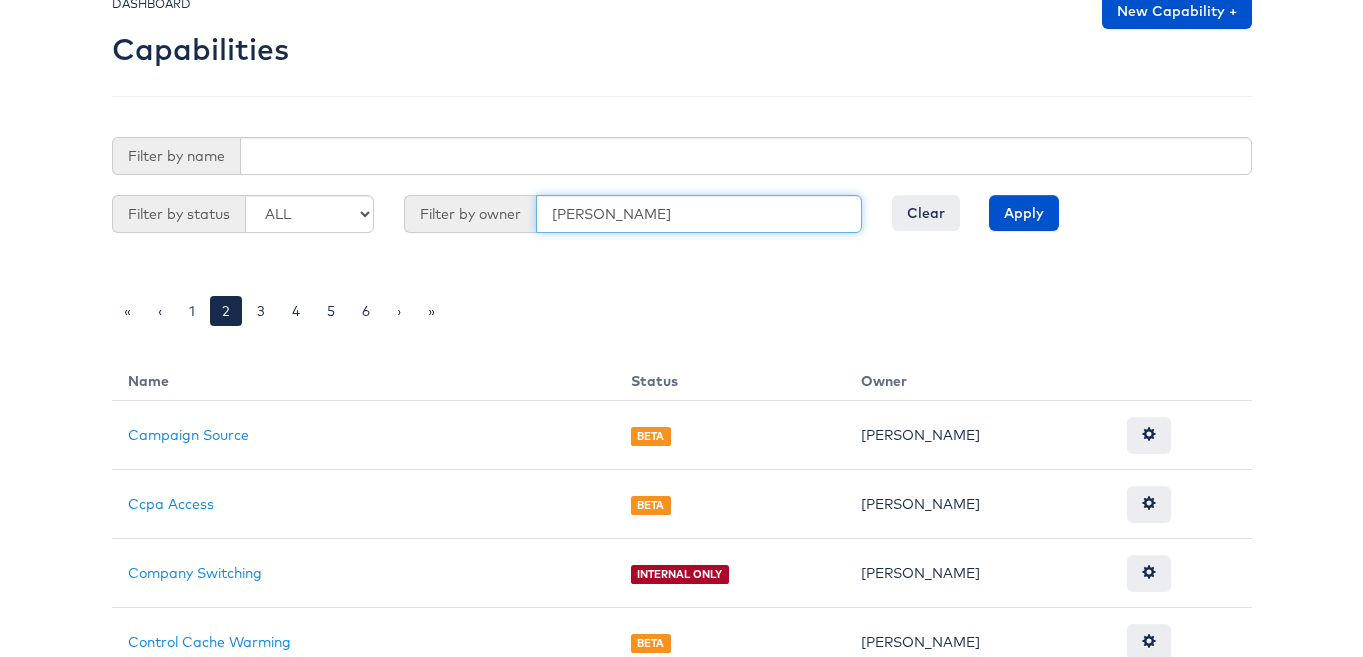 click on "Apply" at bounding box center (1024, 213) 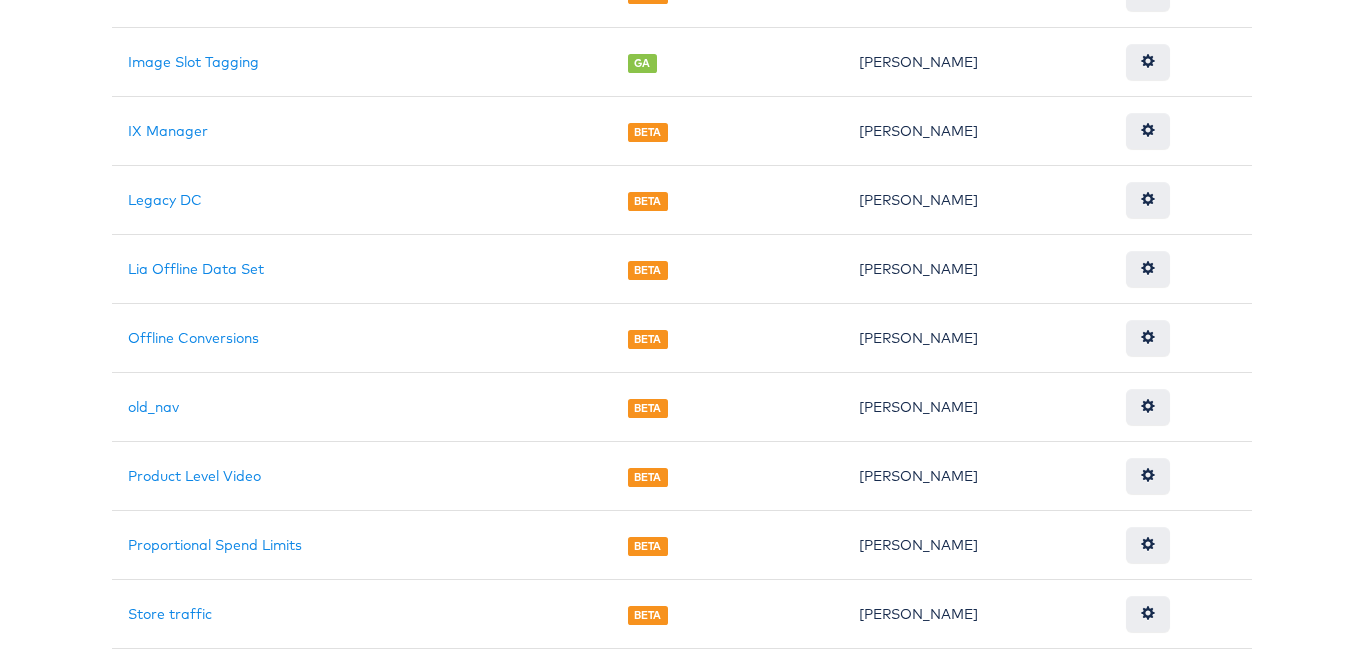 scroll, scrollTop: 1615, scrollLeft: 0, axis: vertical 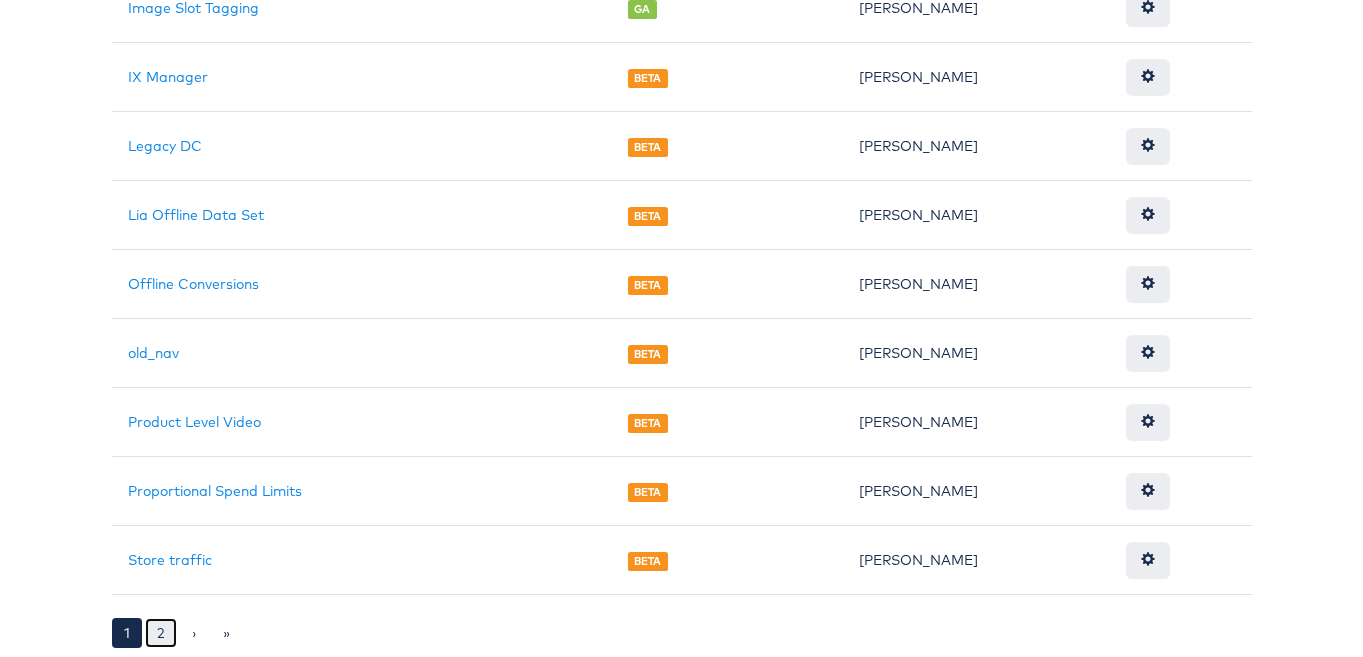 click on "2" at bounding box center [161, 633] 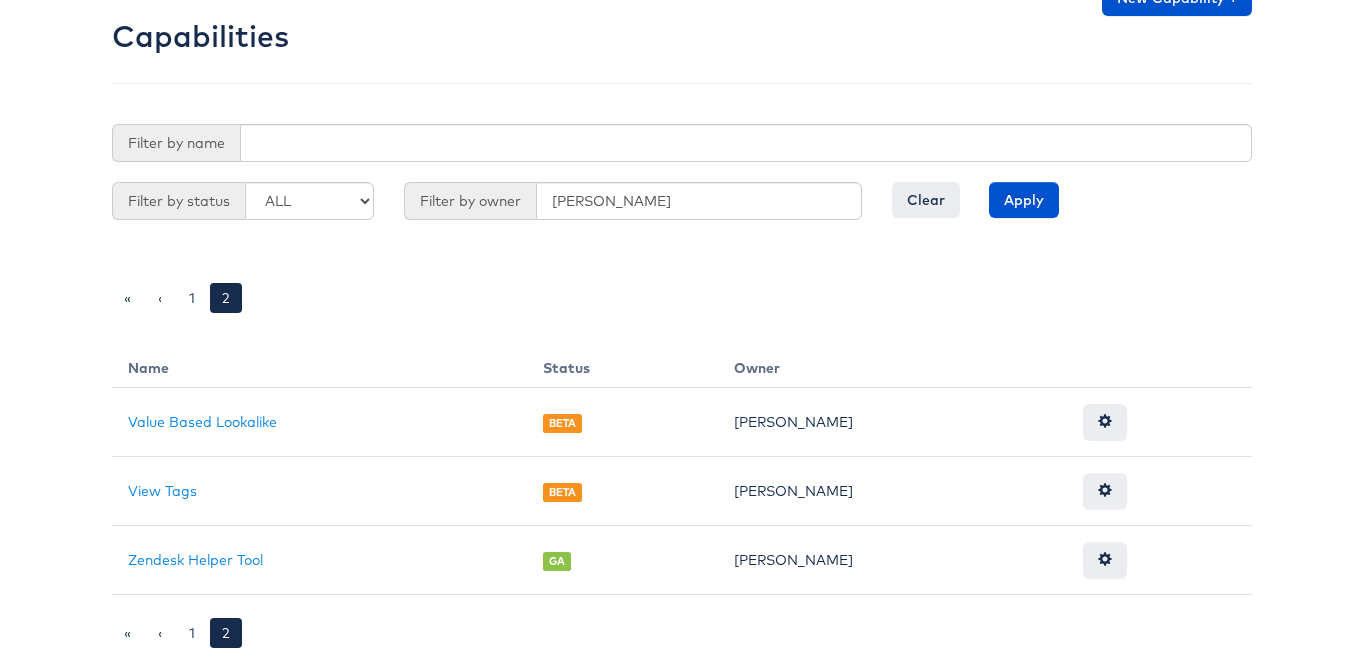 scroll, scrollTop: 97, scrollLeft: 0, axis: vertical 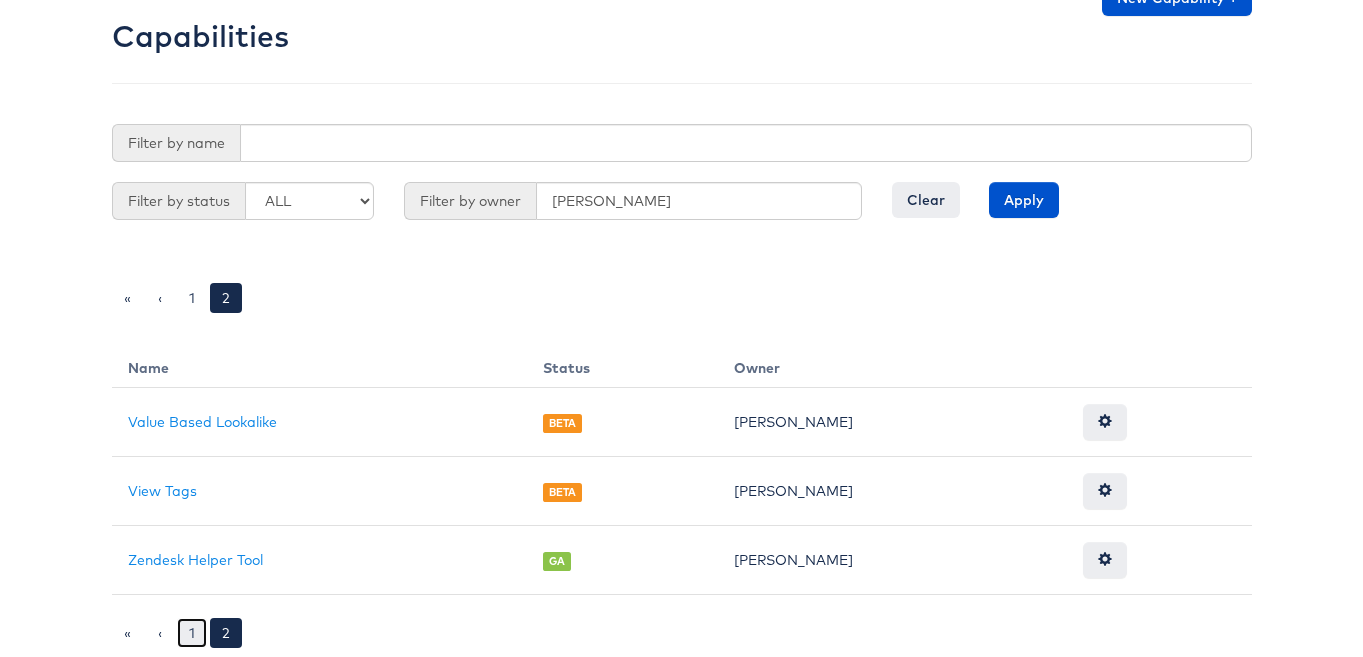 click on "1" at bounding box center [192, 633] 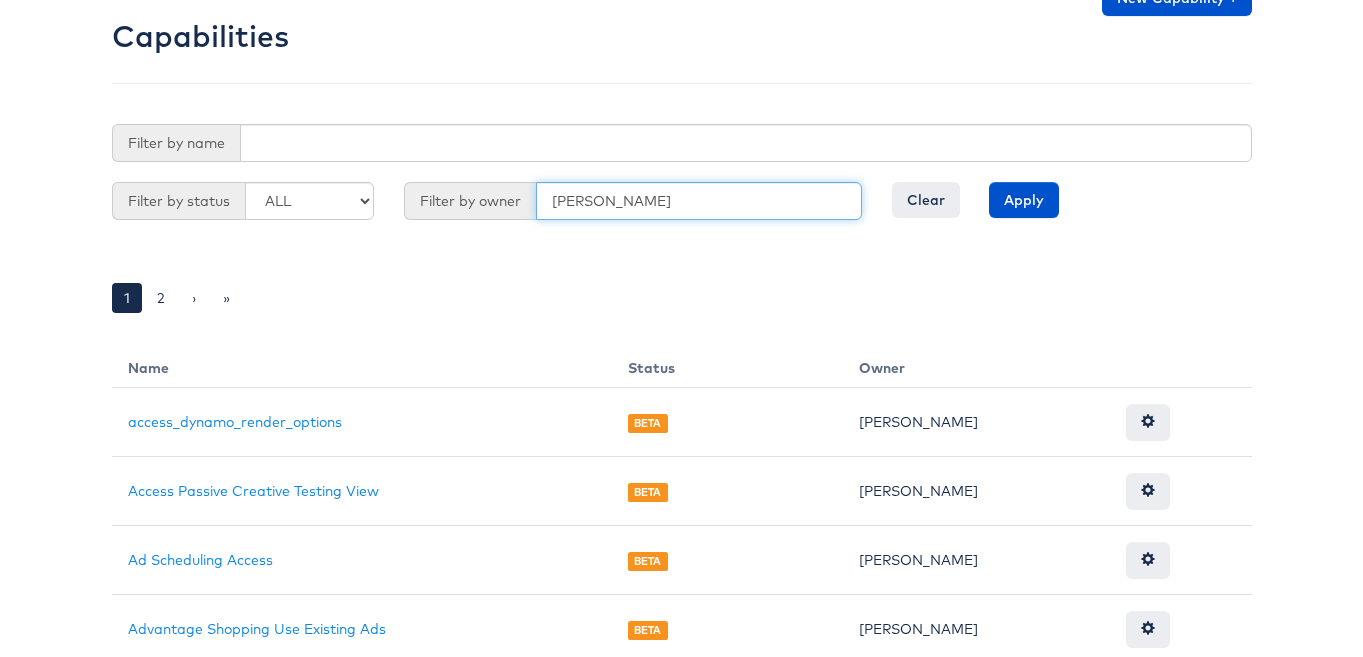click on "peter" at bounding box center [699, 201] 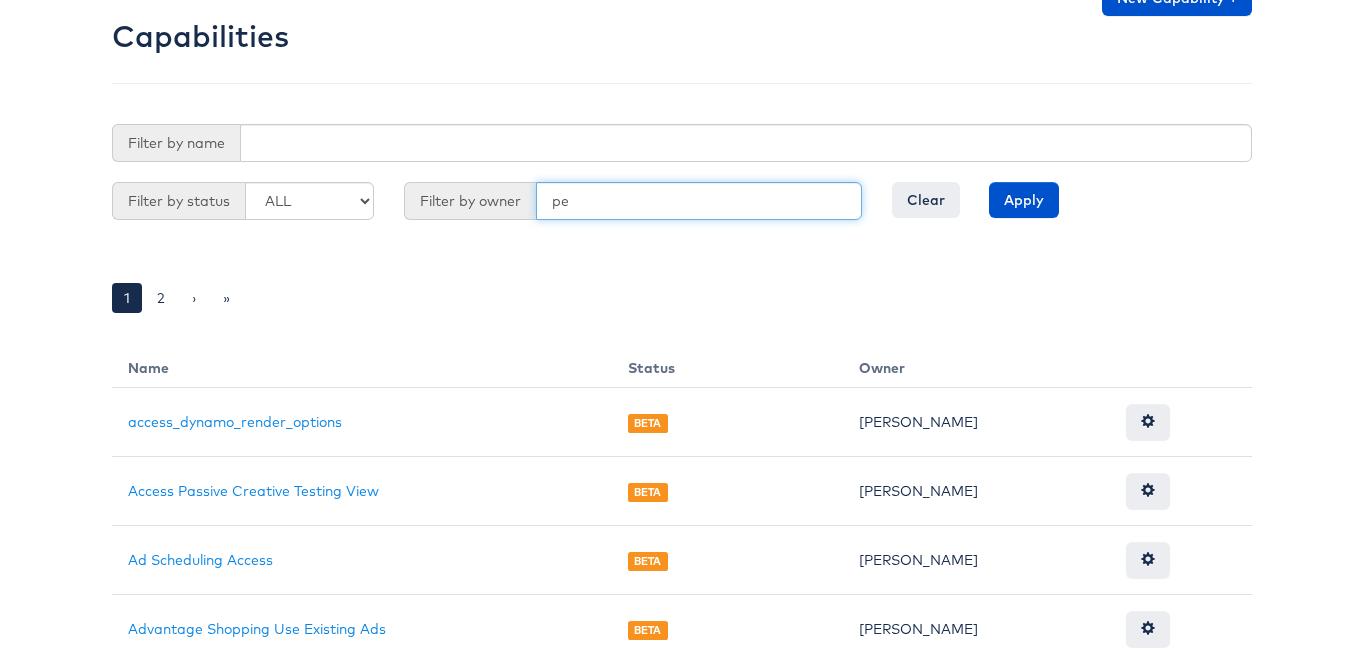 type on "p" 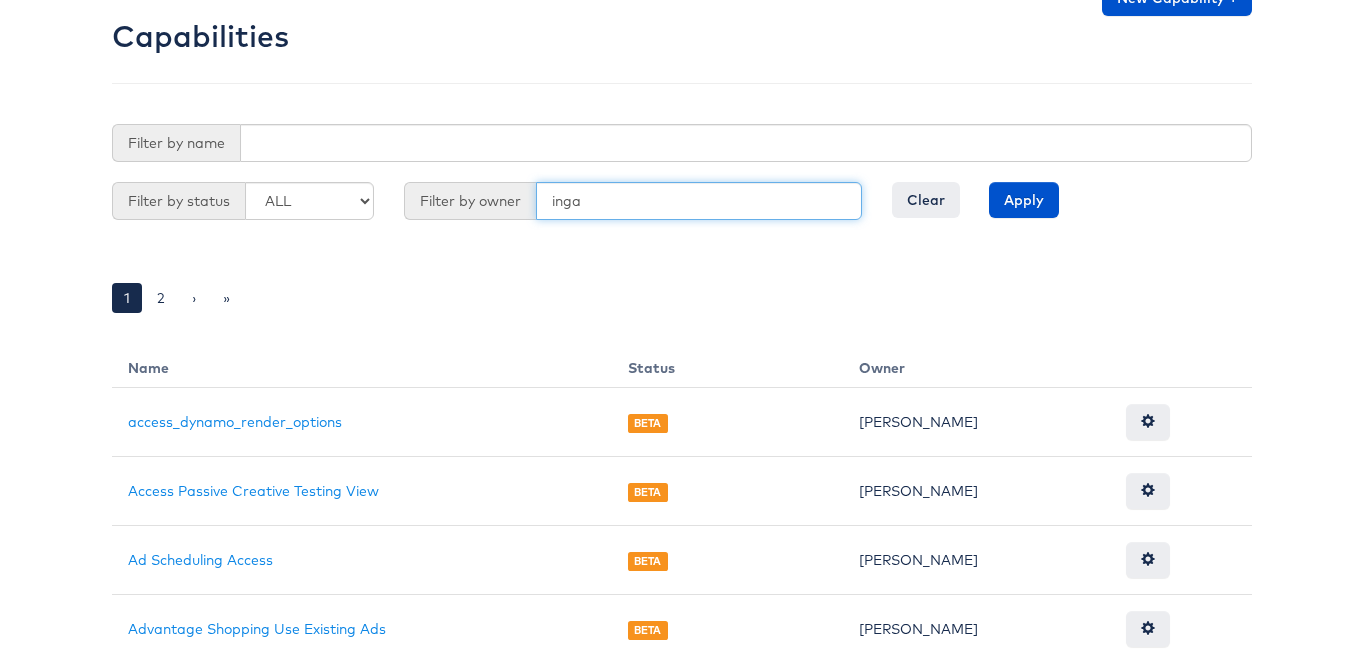 type on "inga" 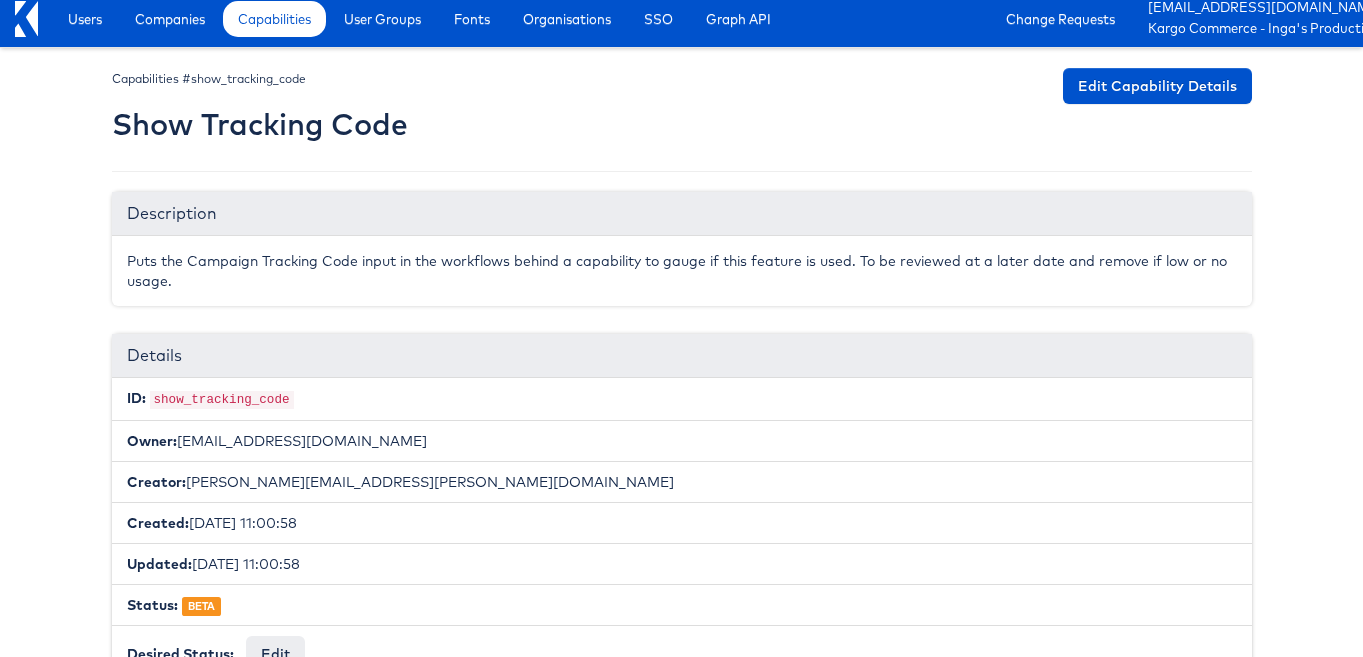scroll, scrollTop: 0, scrollLeft: 0, axis: both 